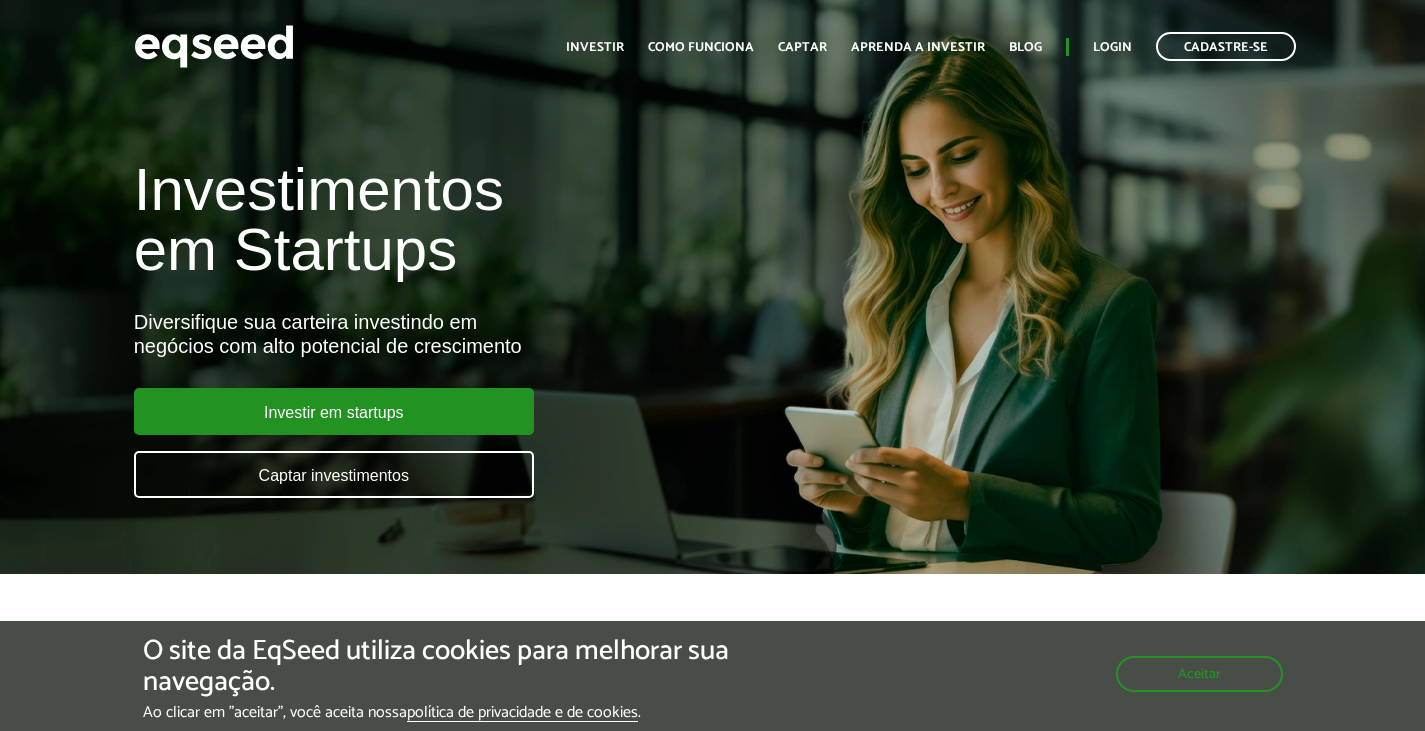 scroll, scrollTop: 0, scrollLeft: 0, axis: both 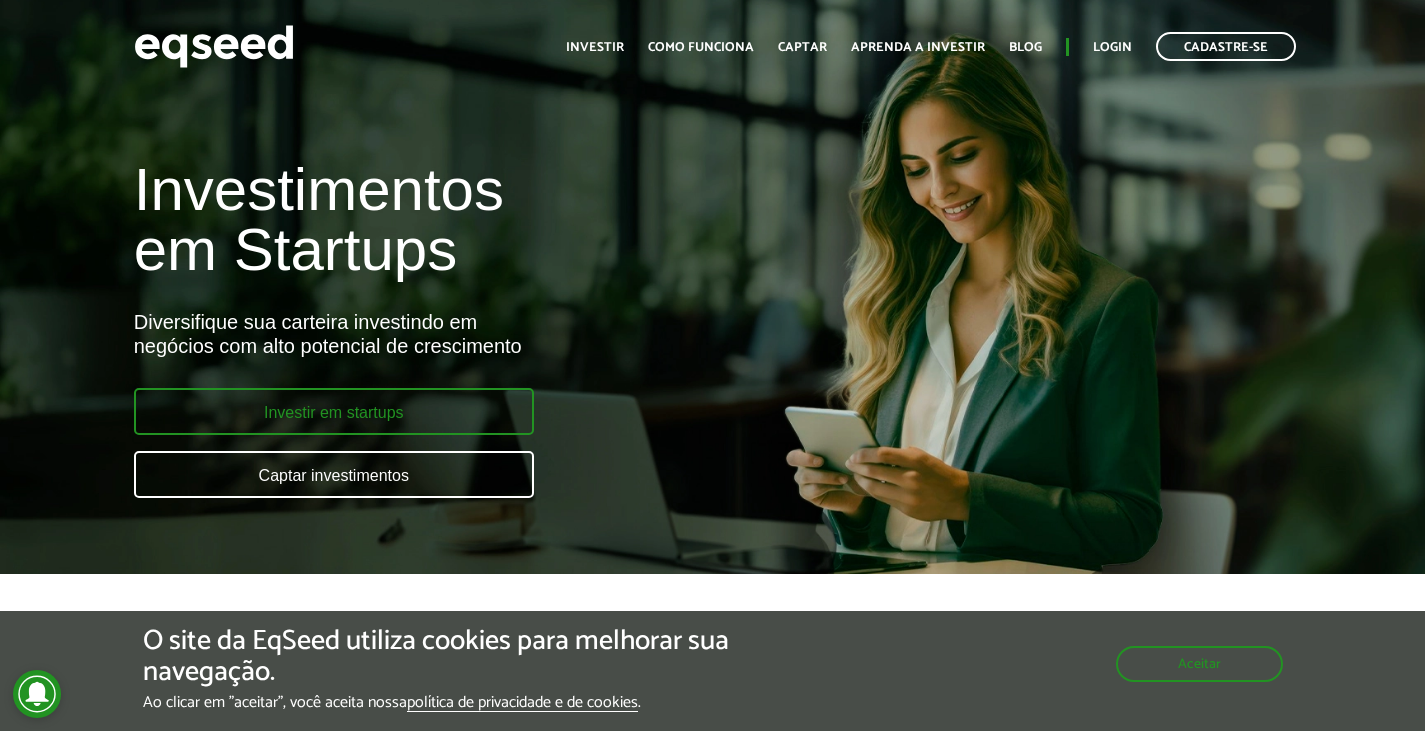click on "Investir em startups" at bounding box center (334, 411) 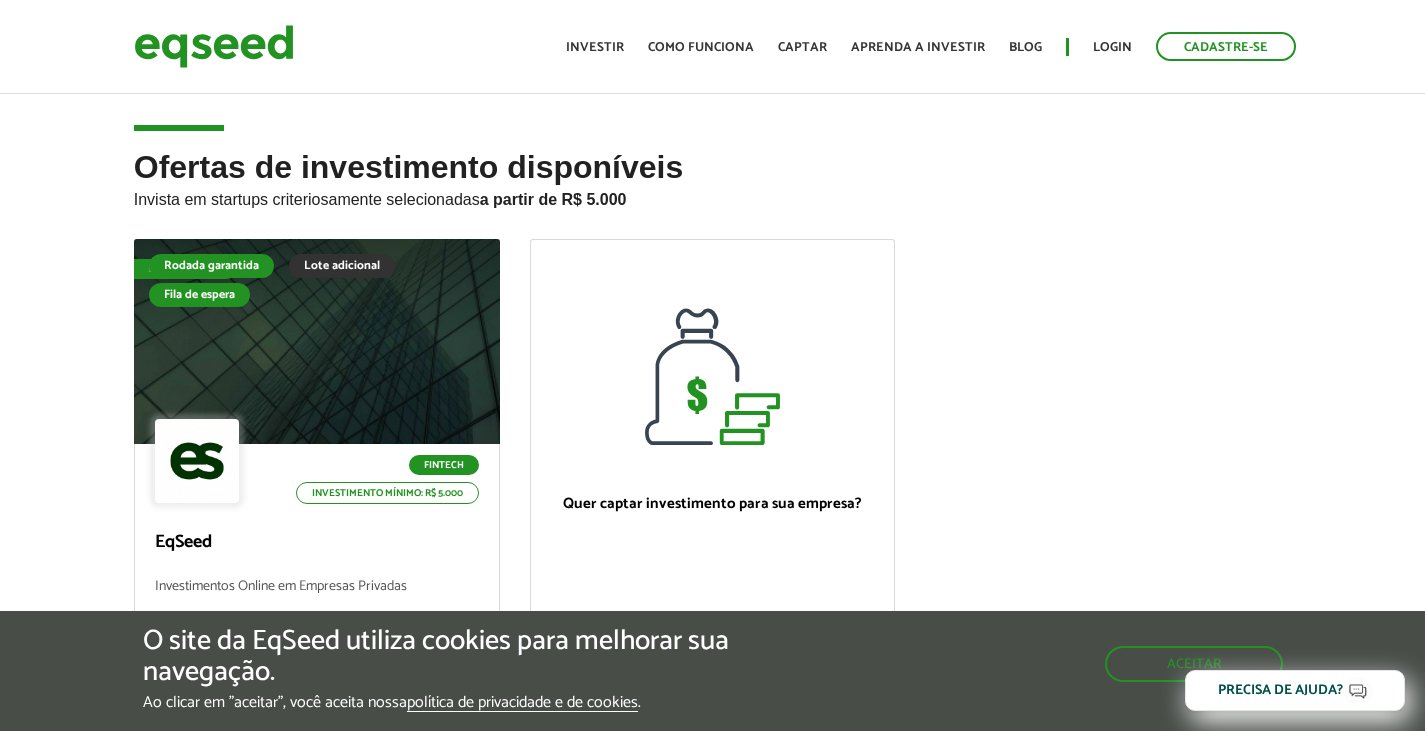 scroll, scrollTop: 0, scrollLeft: 0, axis: both 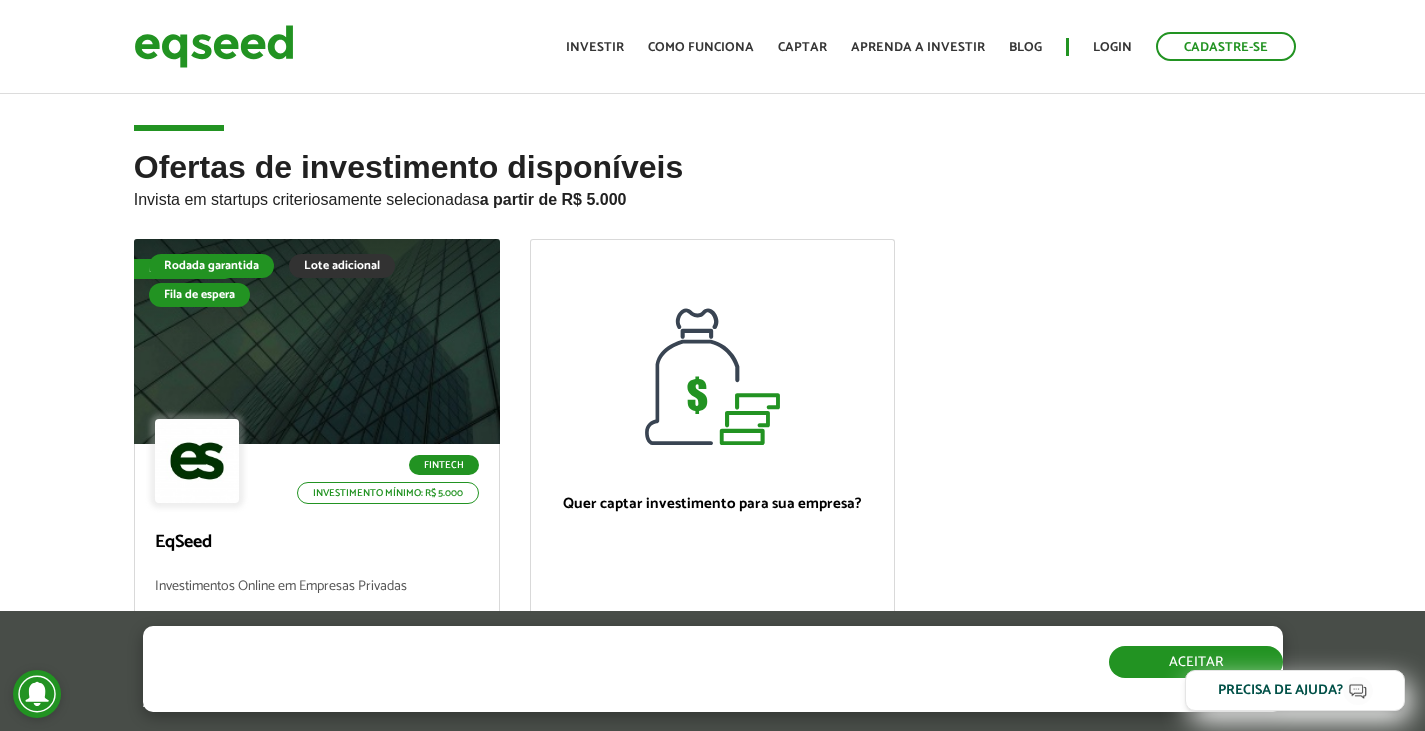 click on "Aceitar" at bounding box center (1196, 662) 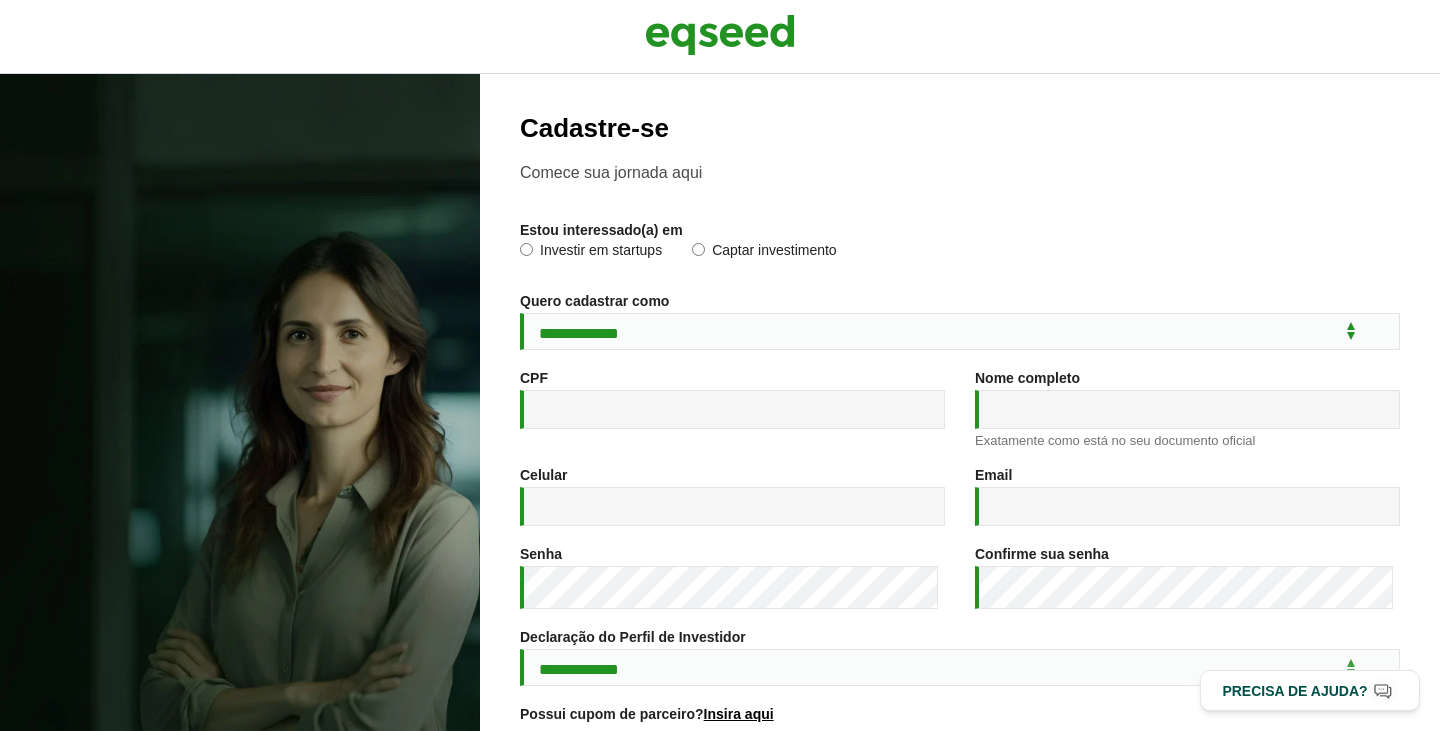 scroll, scrollTop: 0, scrollLeft: 0, axis: both 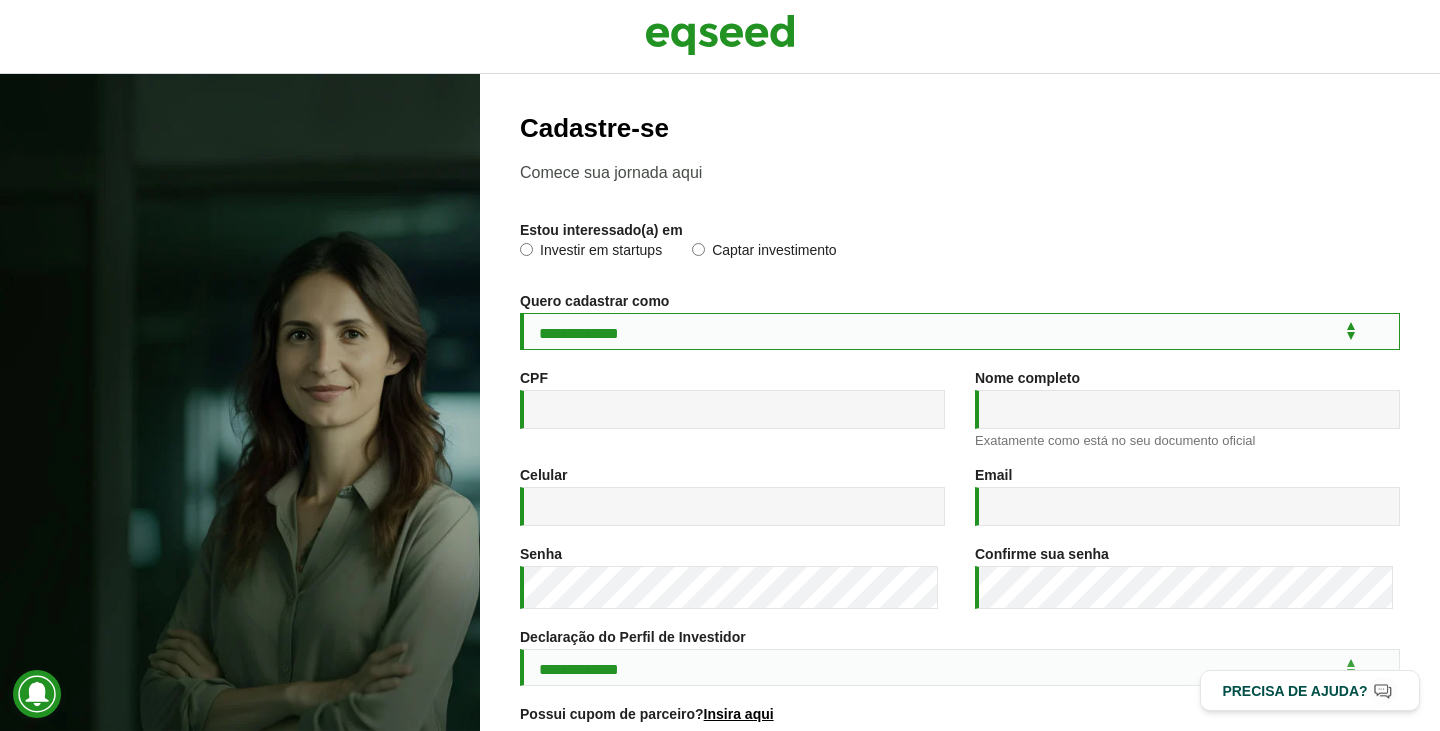click on "**********" at bounding box center [960, 331] 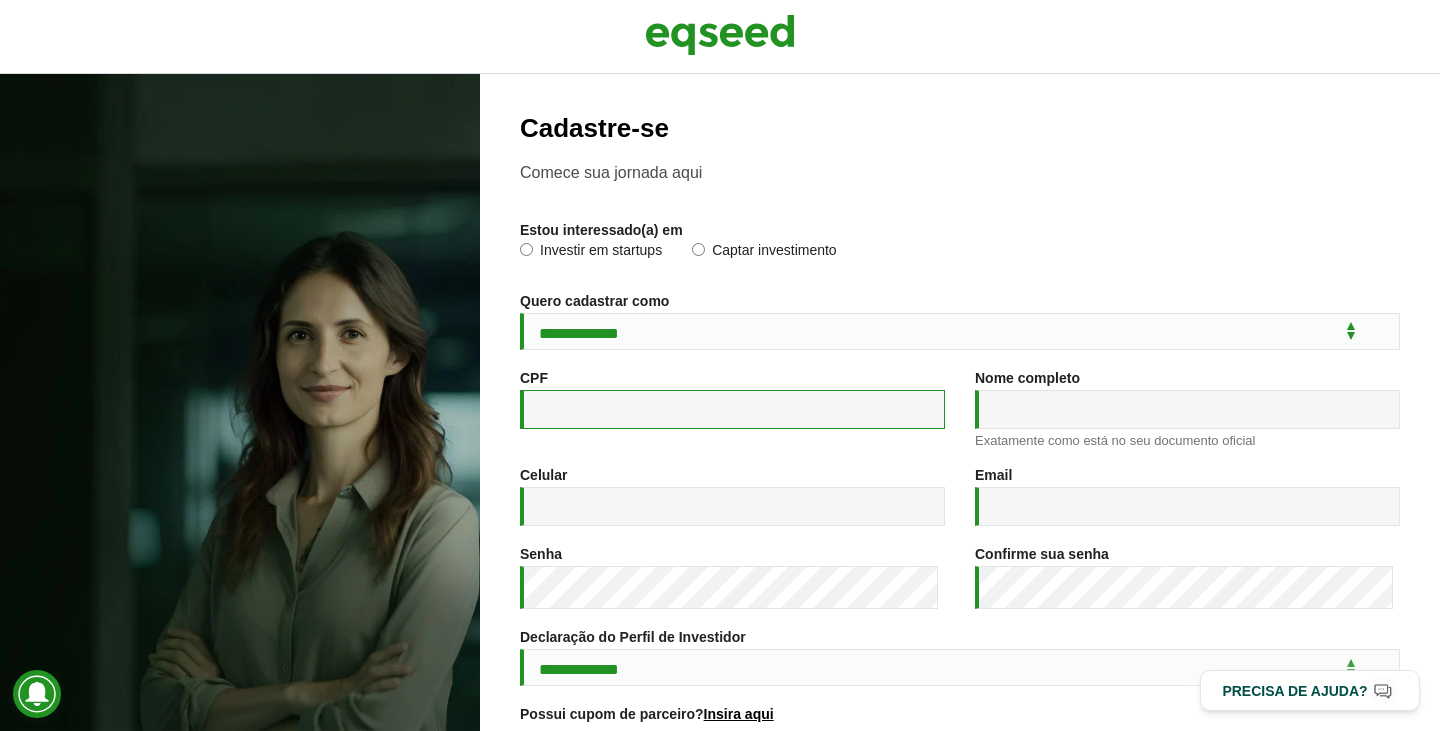 click on "CPF  *" at bounding box center (732, 409) 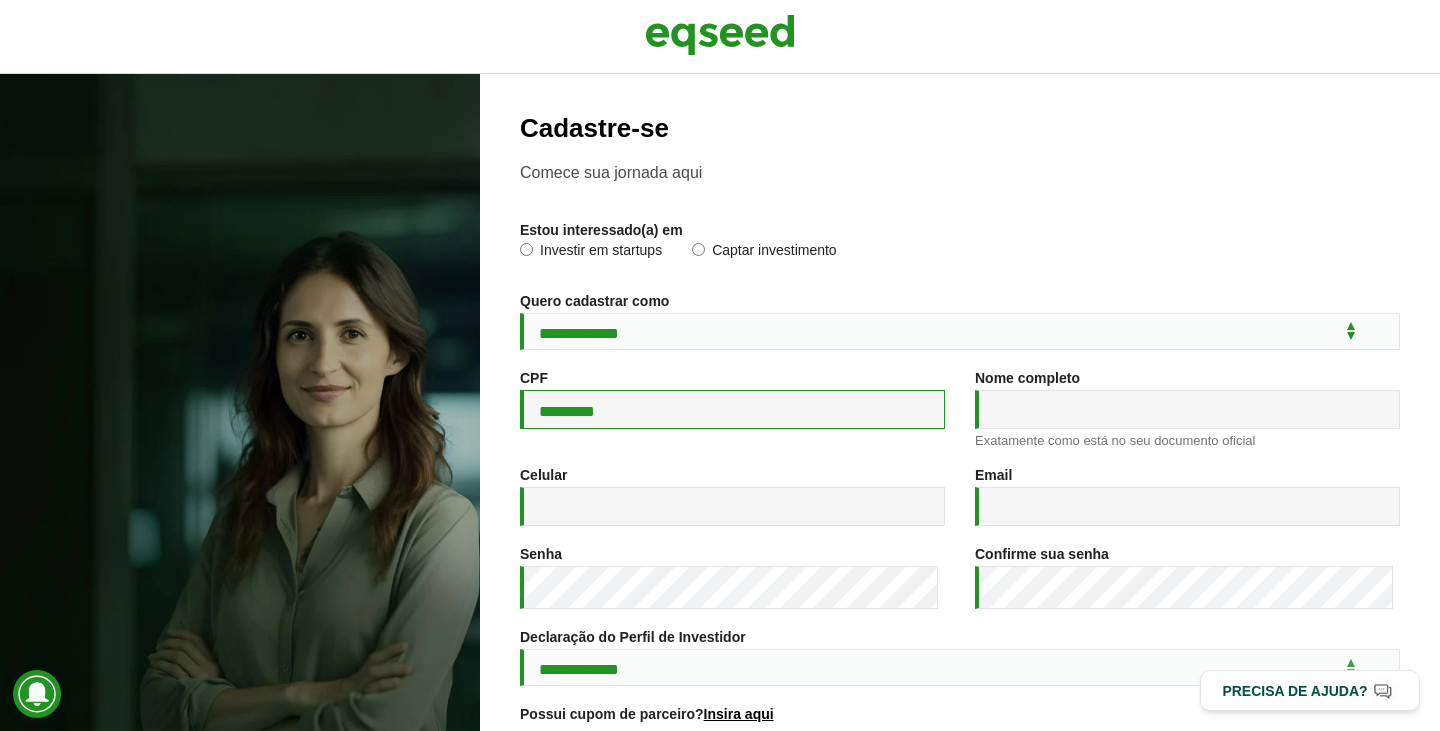 click on "*********" at bounding box center (732, 409) 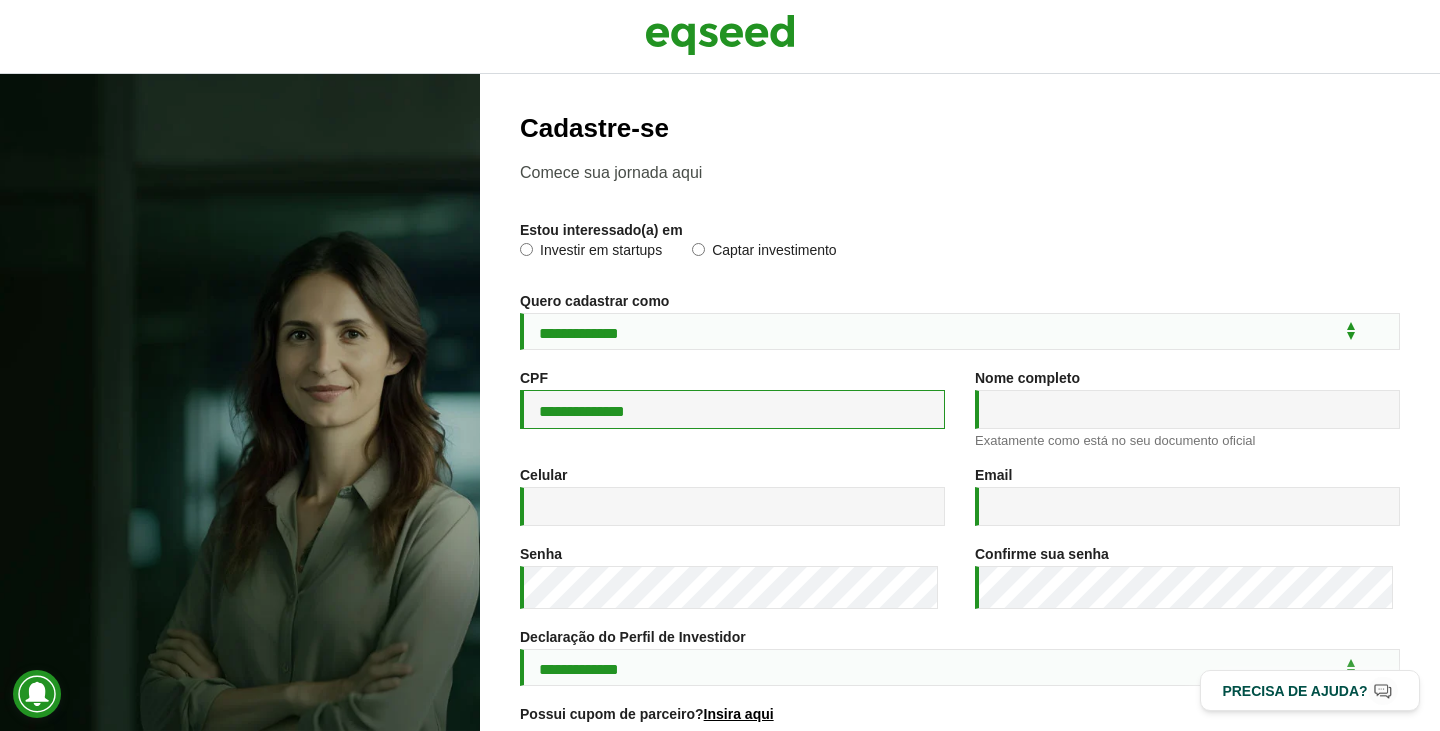 type on "**********" 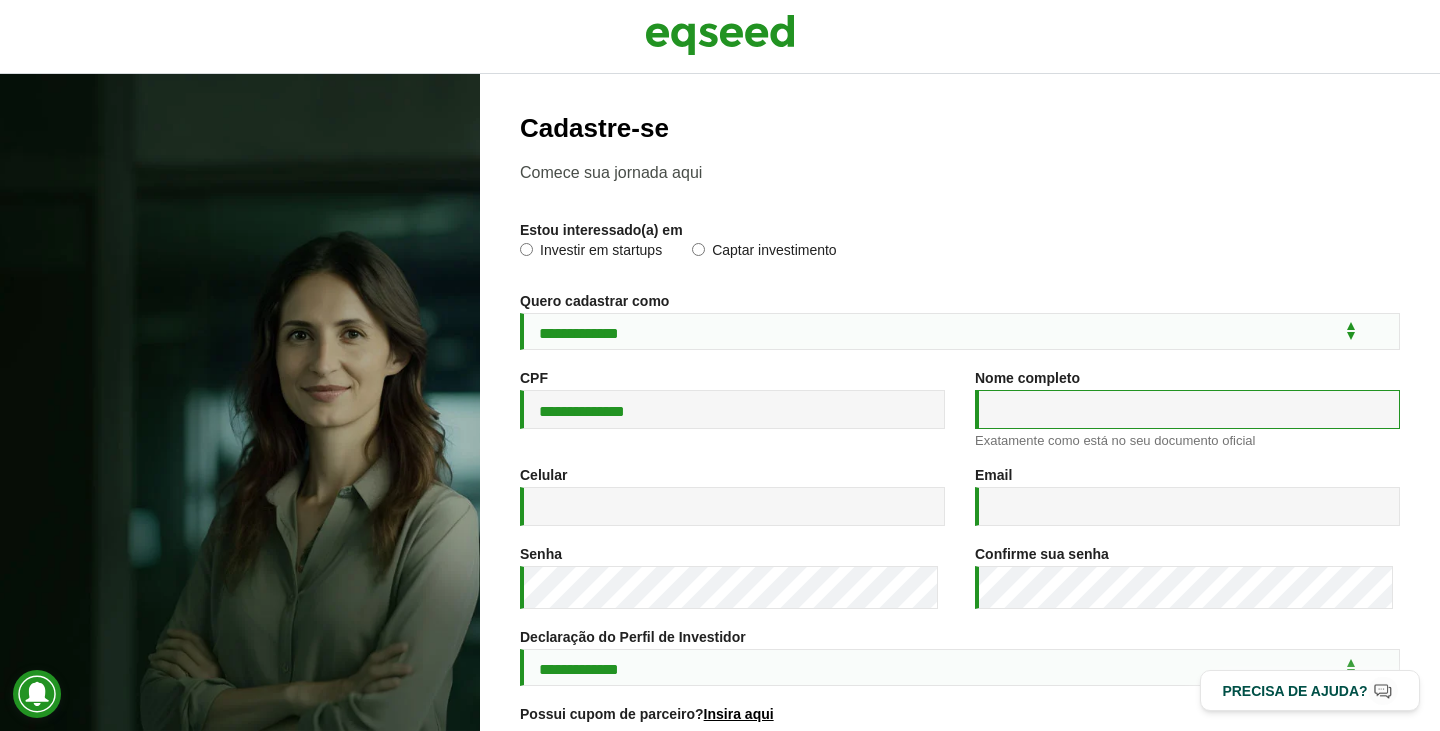 click on "Nome completo  *" at bounding box center [1187, 409] 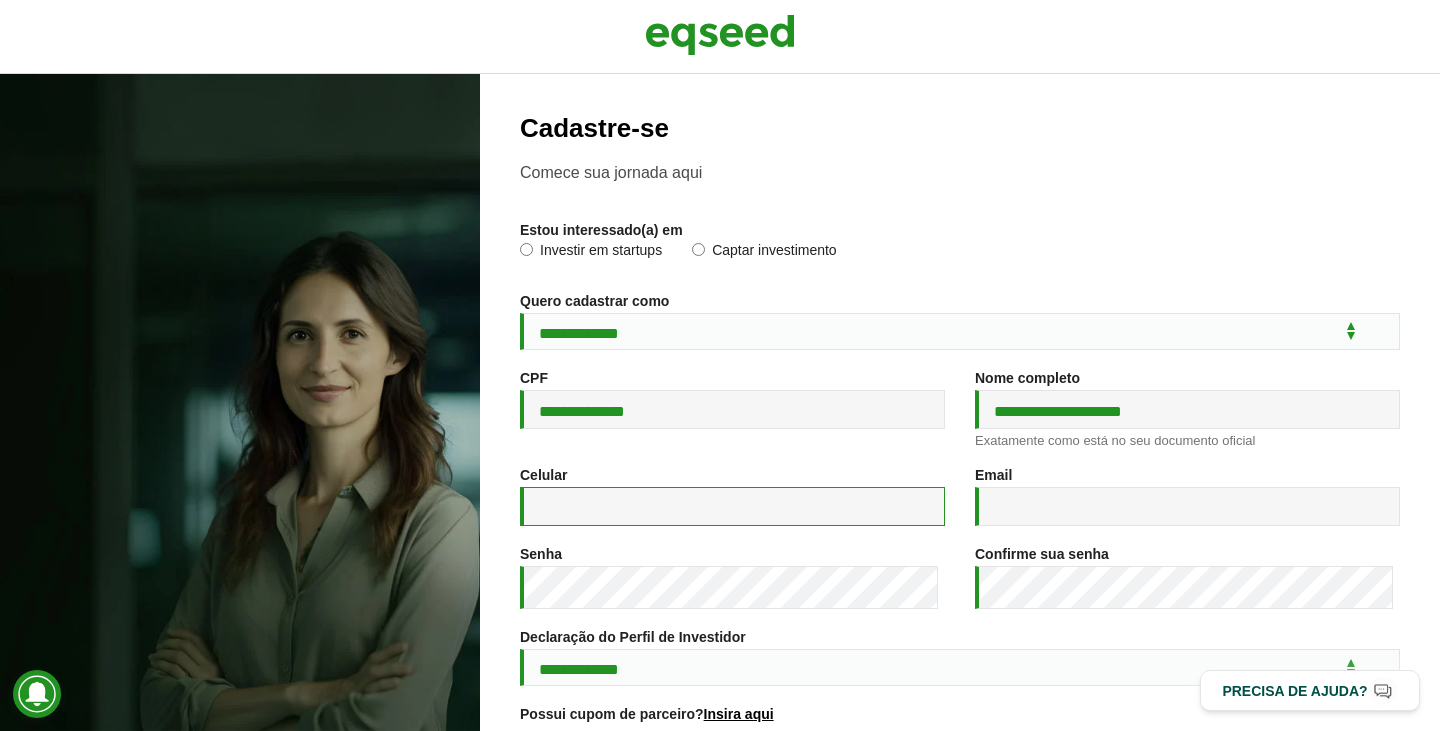 type on "**********" 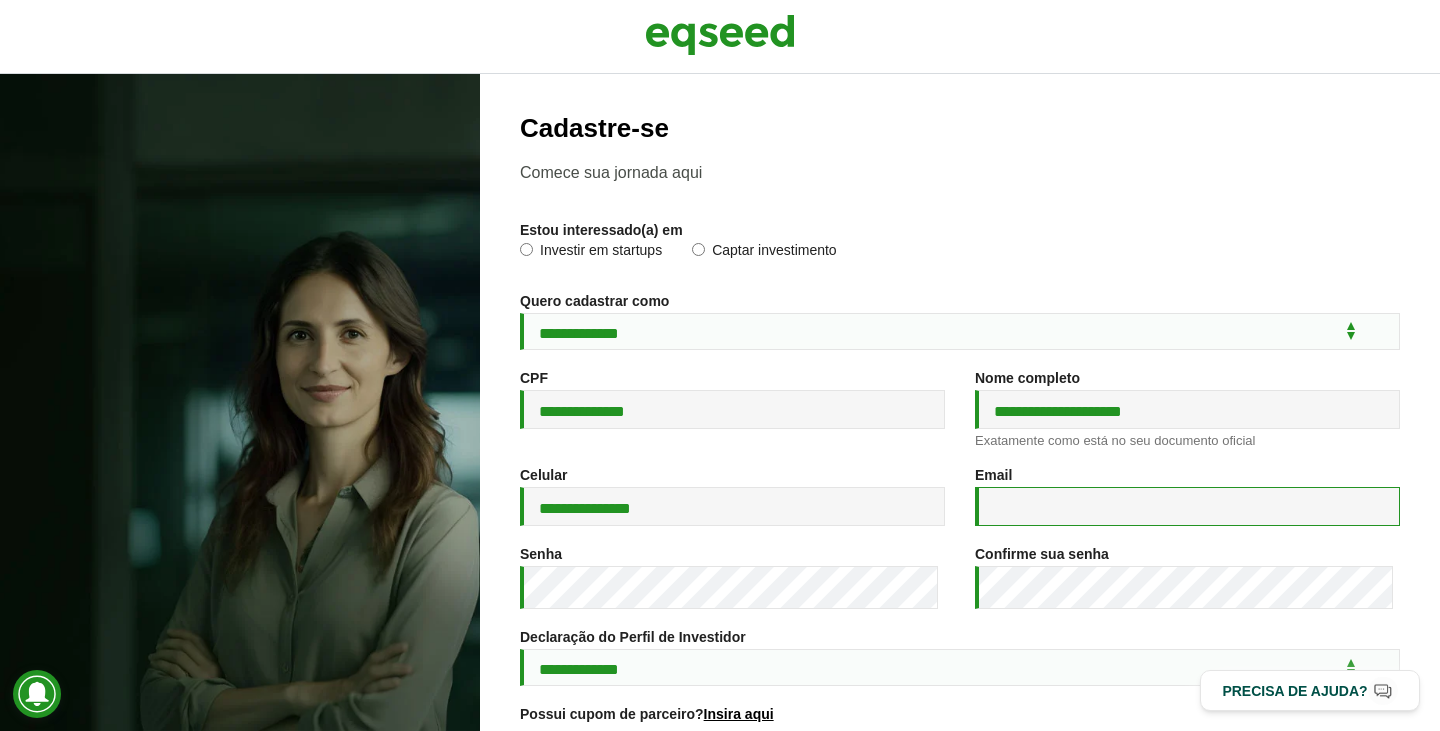 type on "**********" 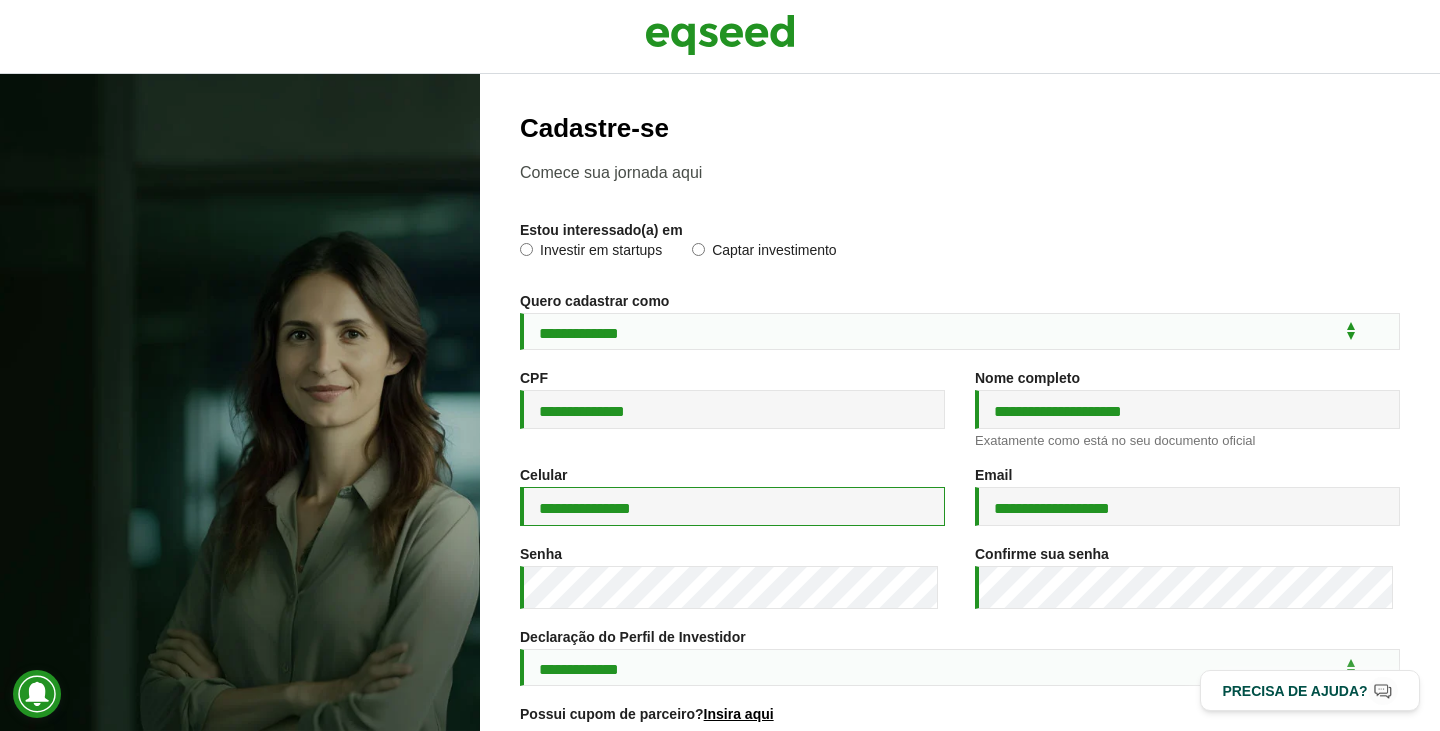 click on "**********" at bounding box center [732, 506] 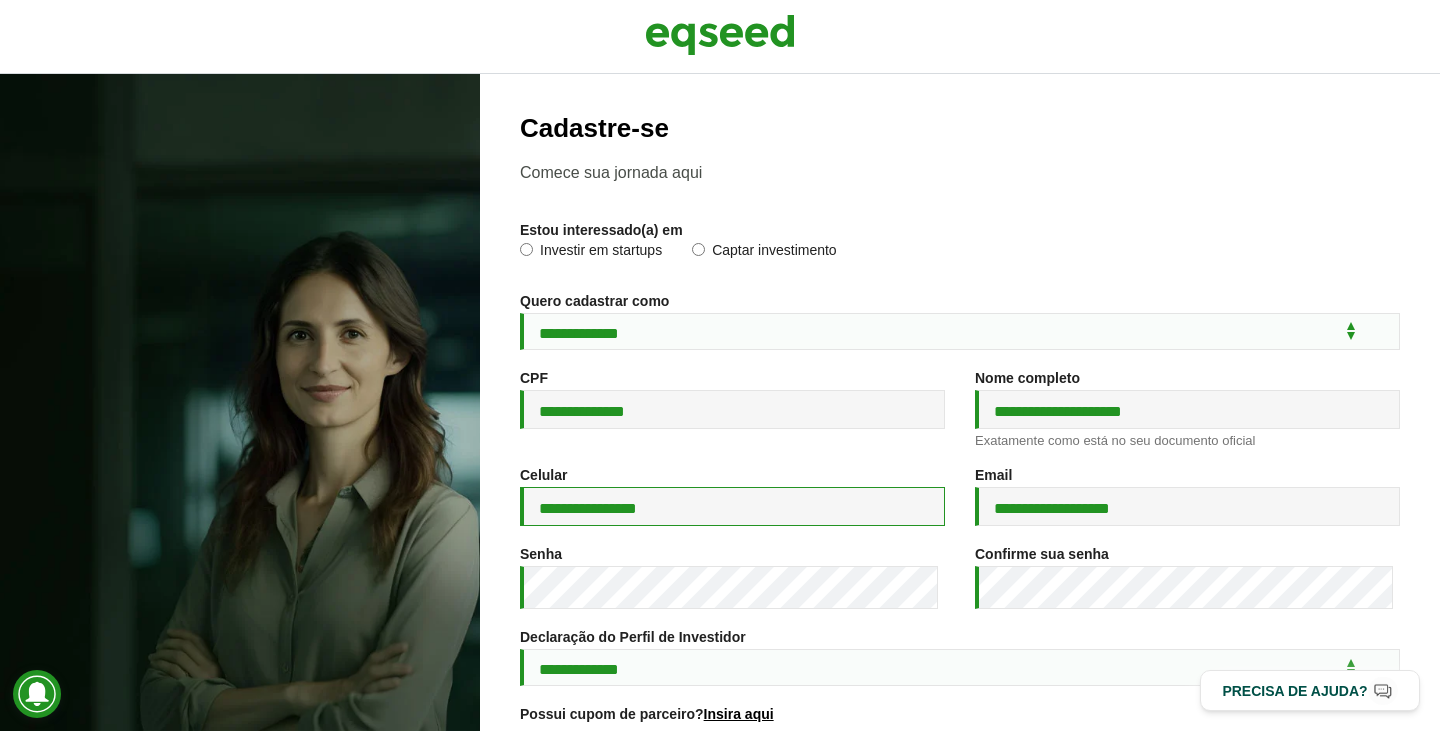 scroll, scrollTop: 100, scrollLeft: 0, axis: vertical 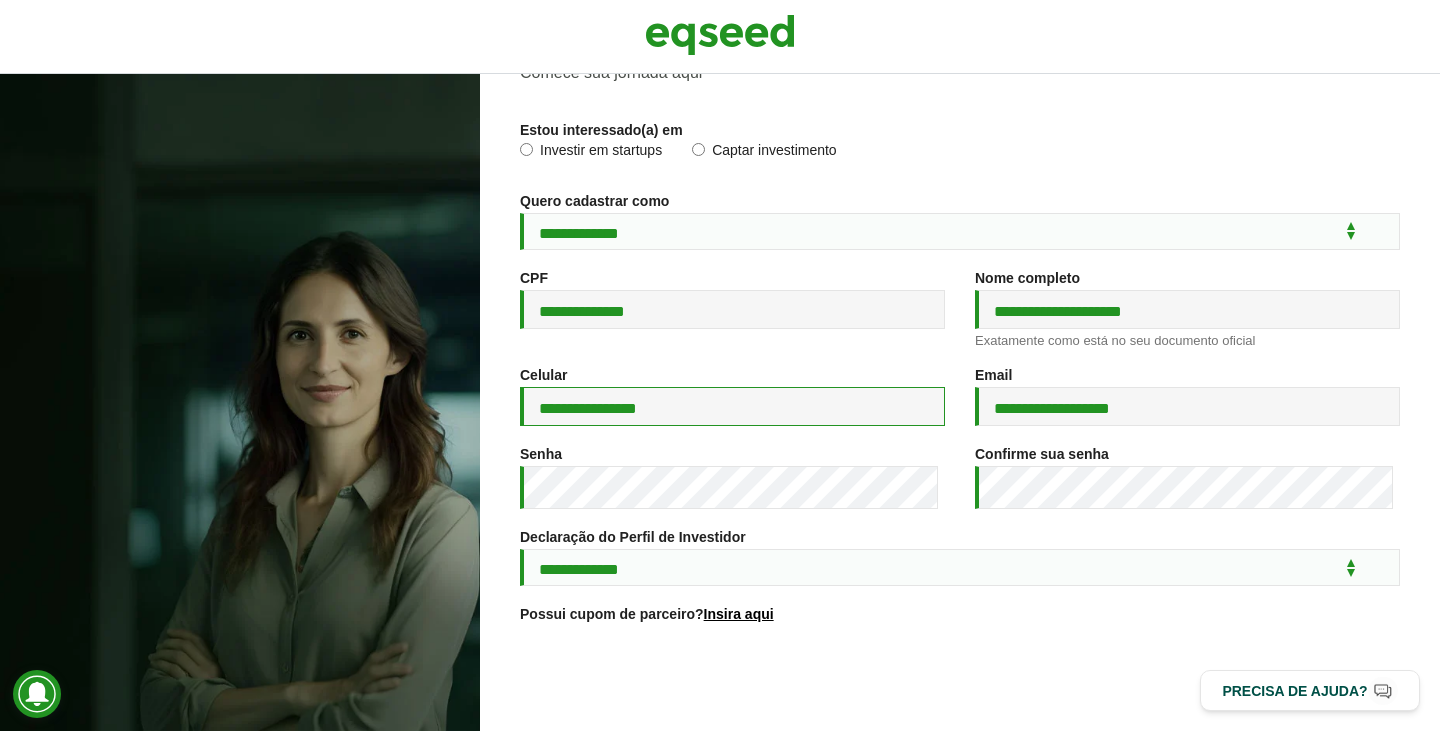 type on "**********" 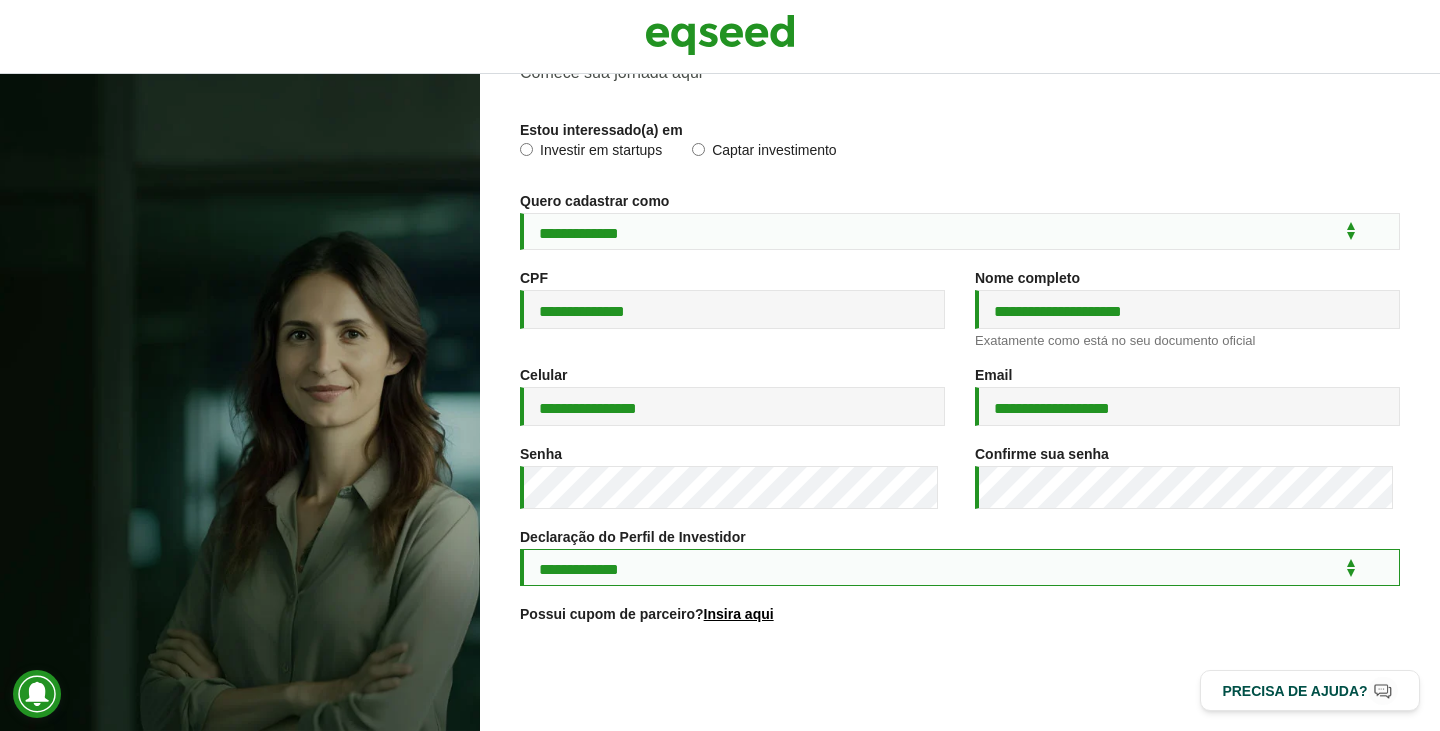 click on "**********" at bounding box center (960, 567) 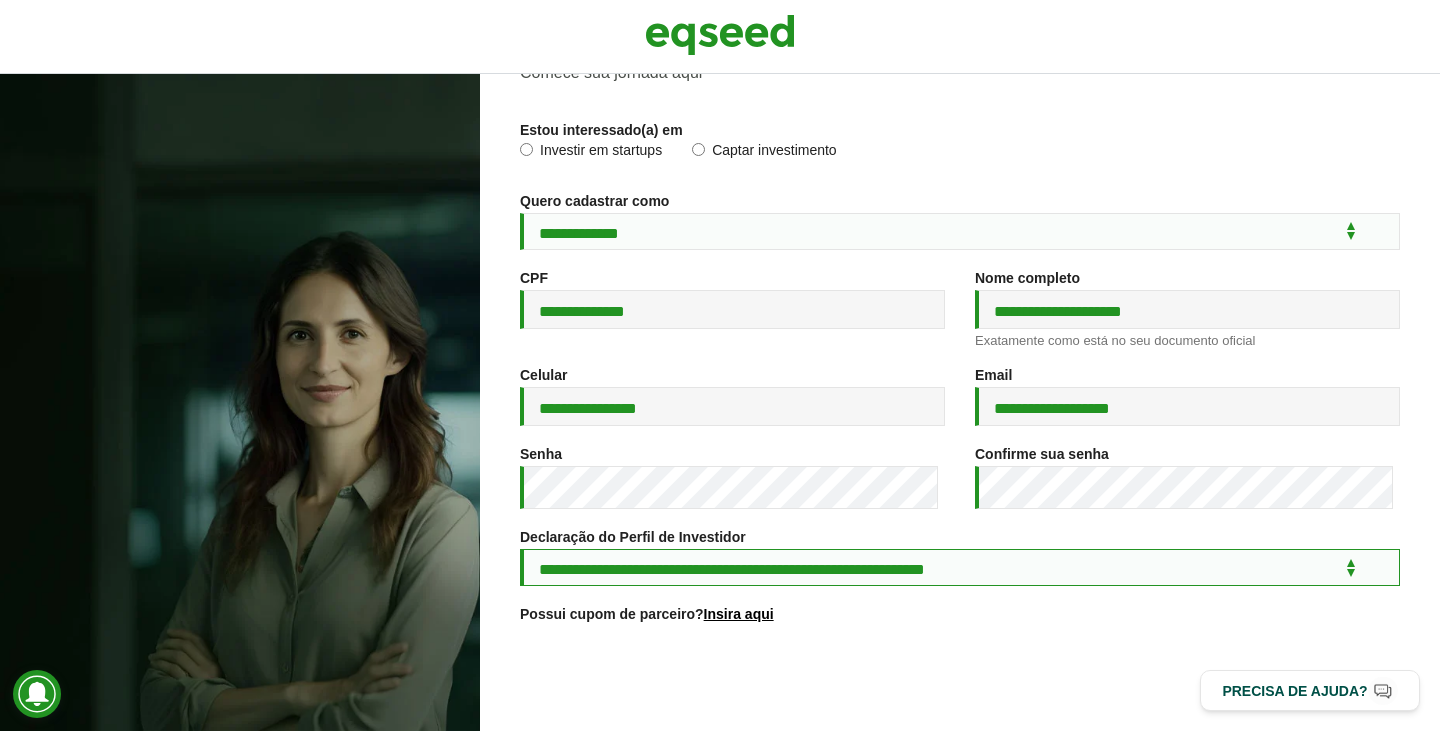 click on "**********" at bounding box center [960, 567] 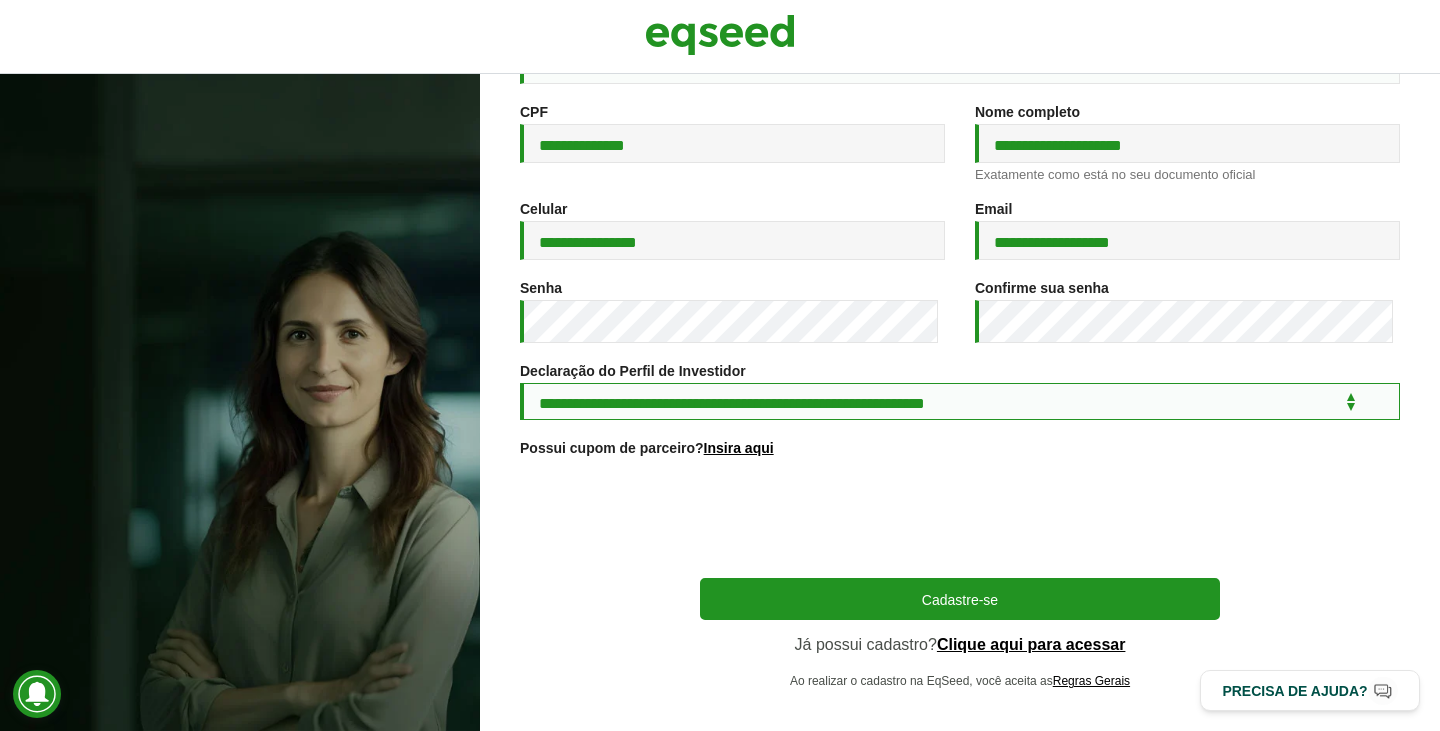 scroll, scrollTop: 300, scrollLeft: 0, axis: vertical 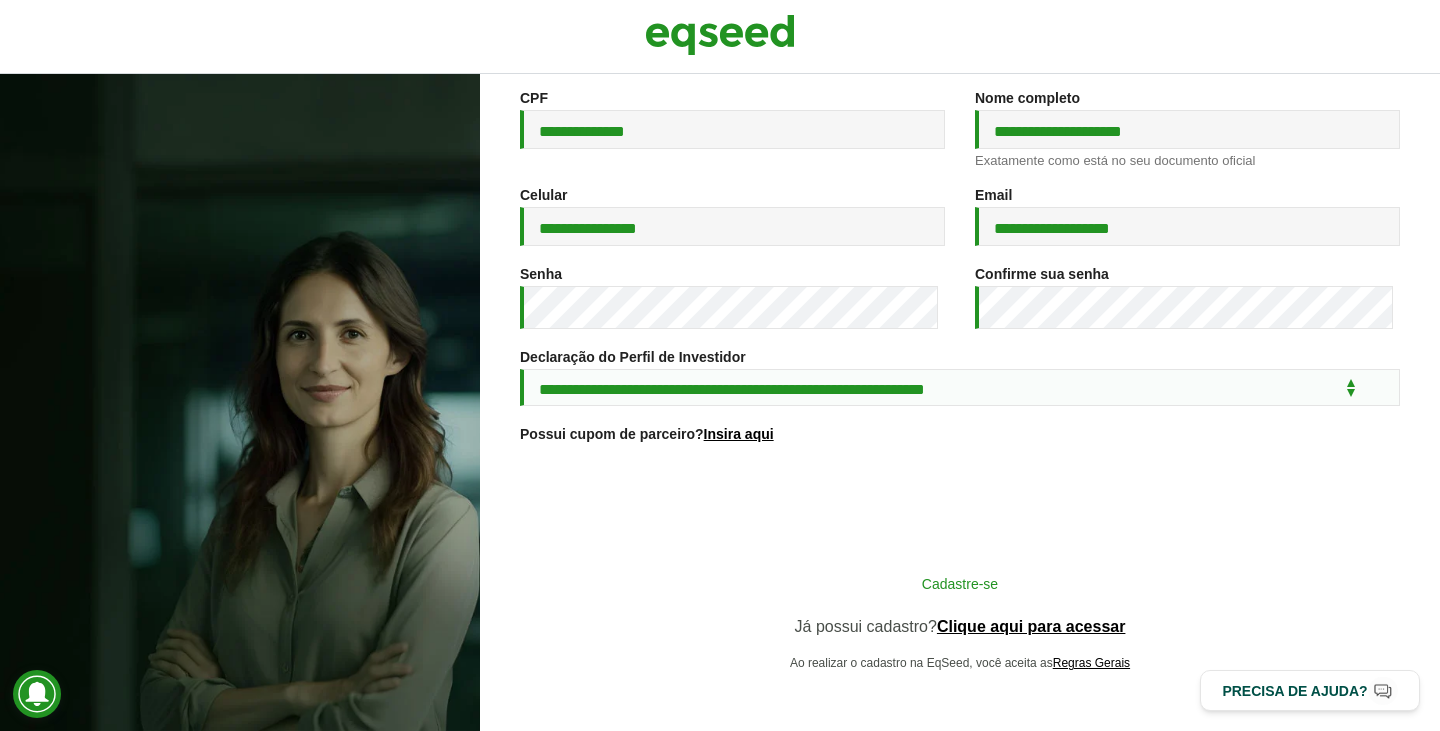 click on "Cadastre-se" at bounding box center [960, 583] 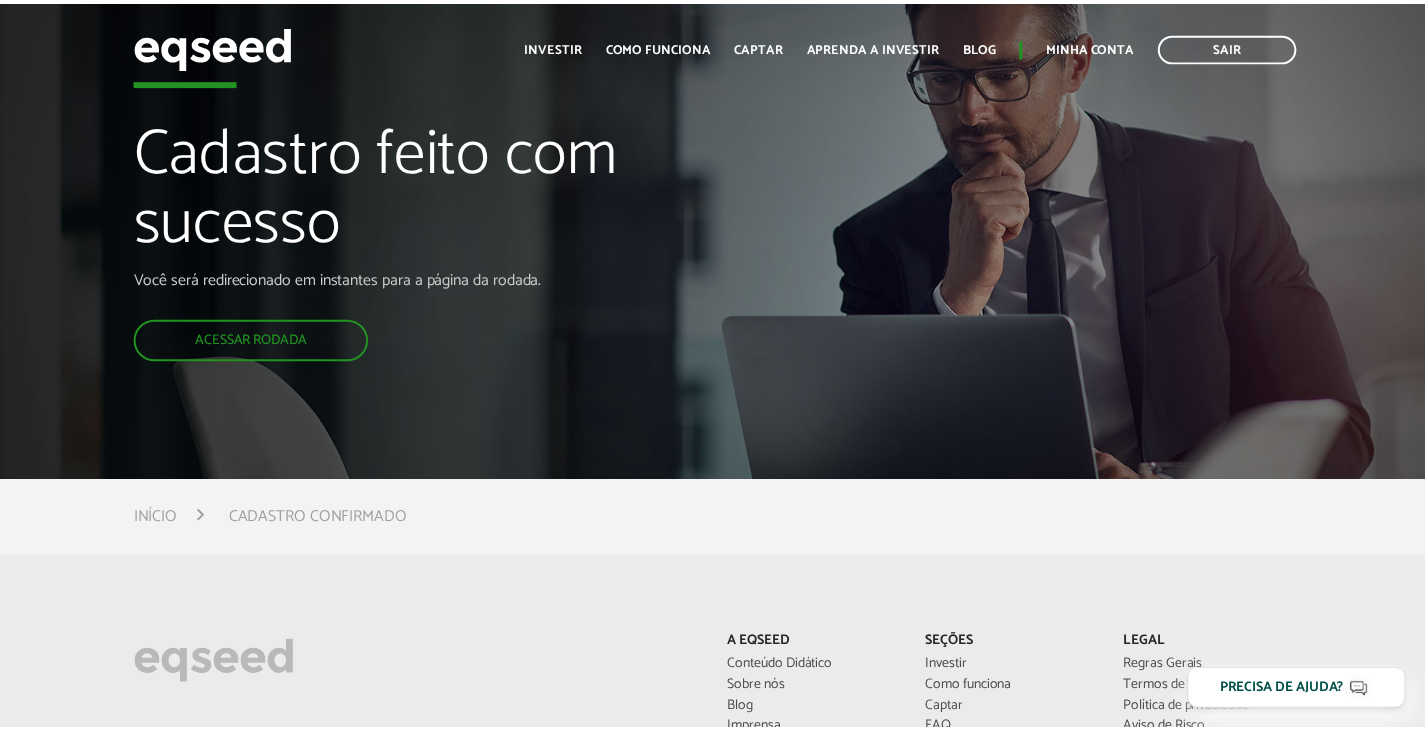 scroll, scrollTop: 0, scrollLeft: 0, axis: both 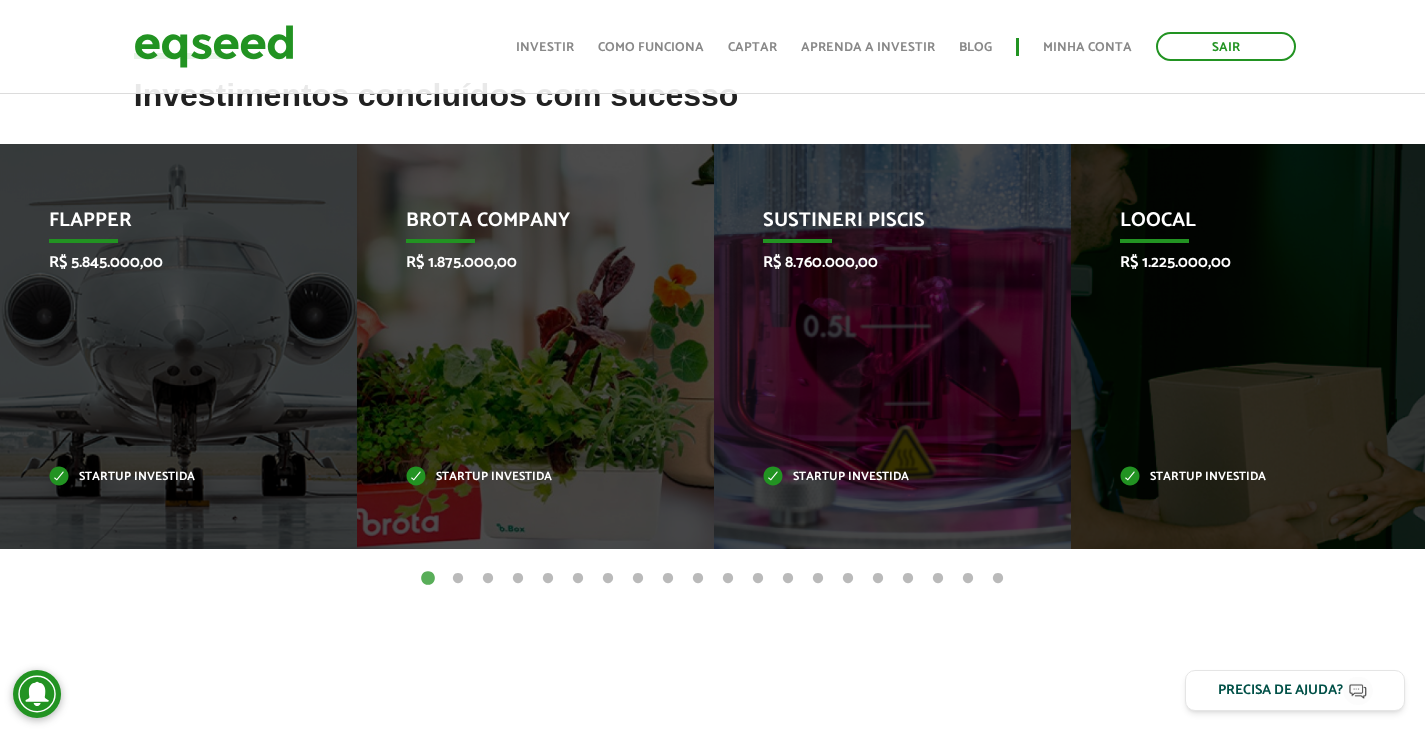 click on "2" at bounding box center (458, 579) 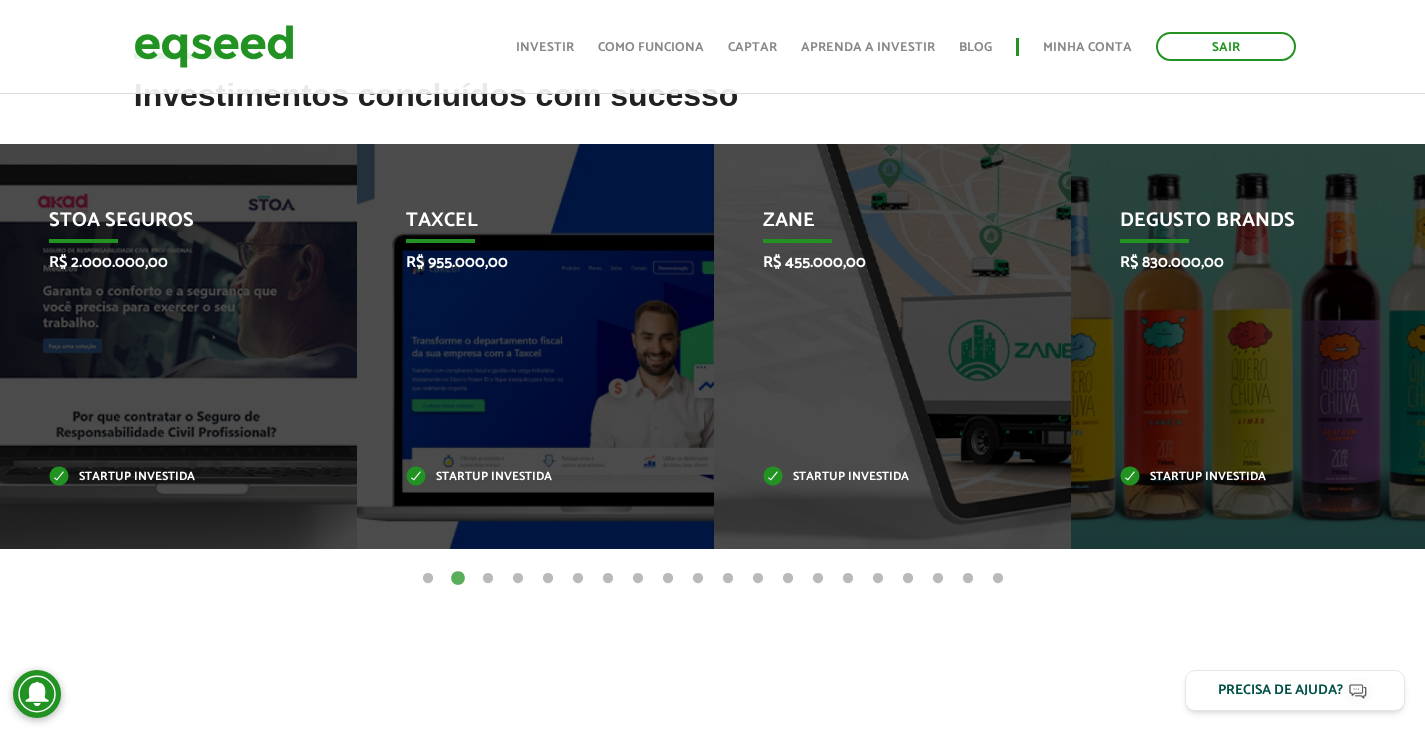 click on "3" at bounding box center (488, 579) 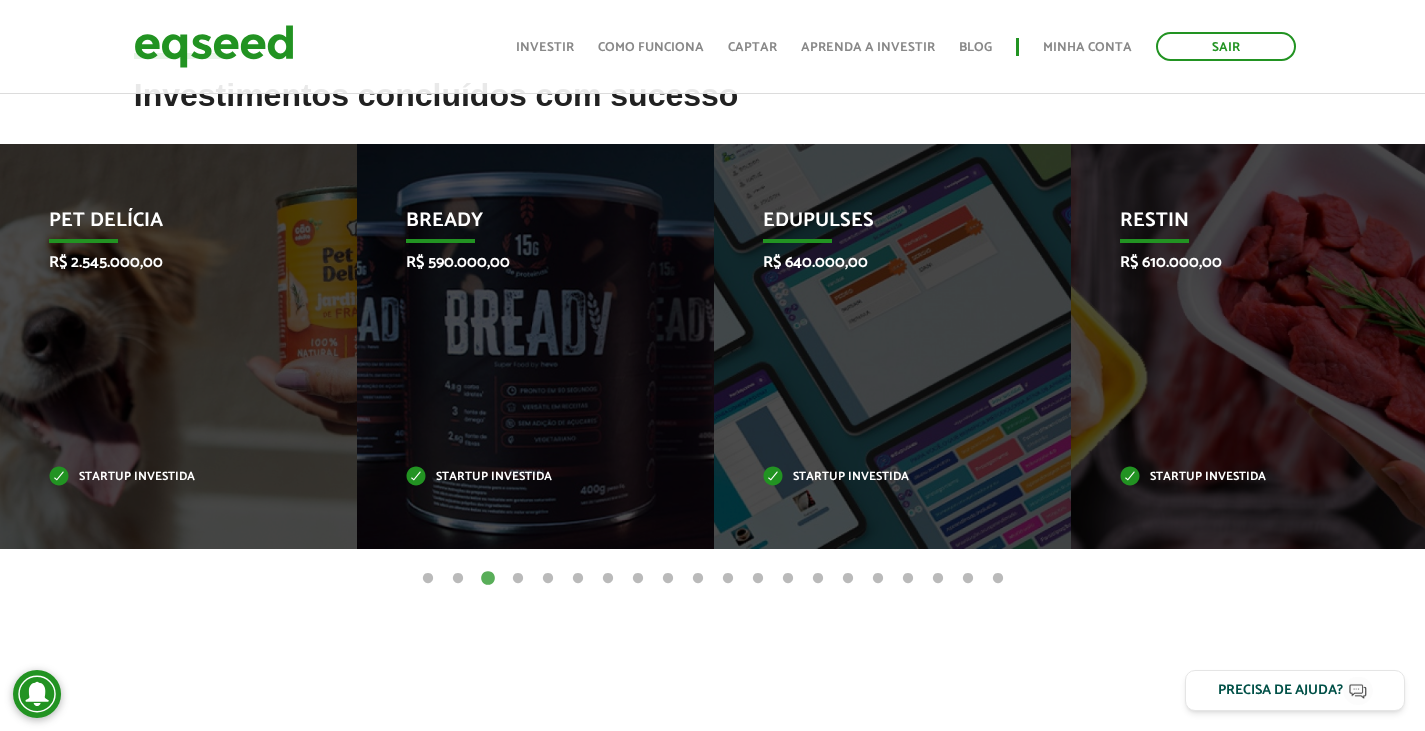 click on "4" at bounding box center [518, 579] 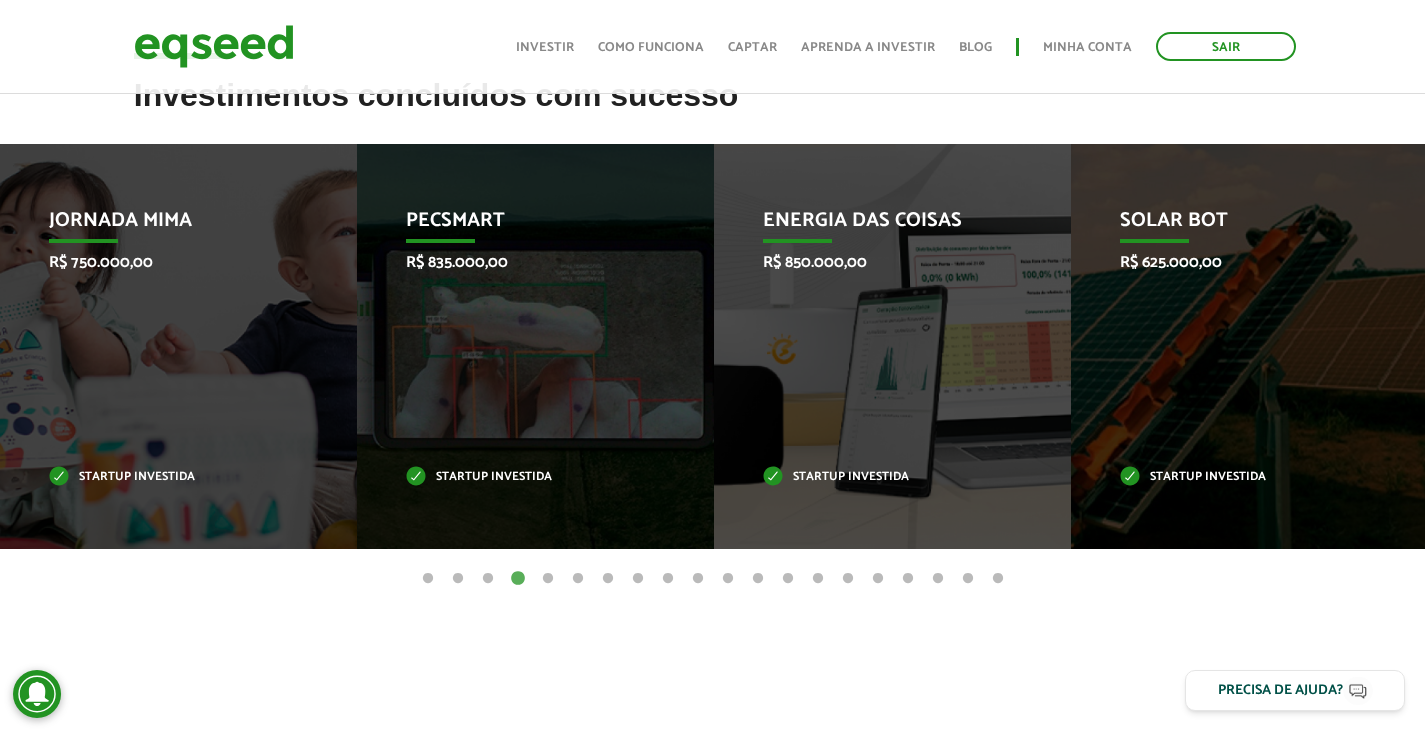 click on "5" at bounding box center [548, 579] 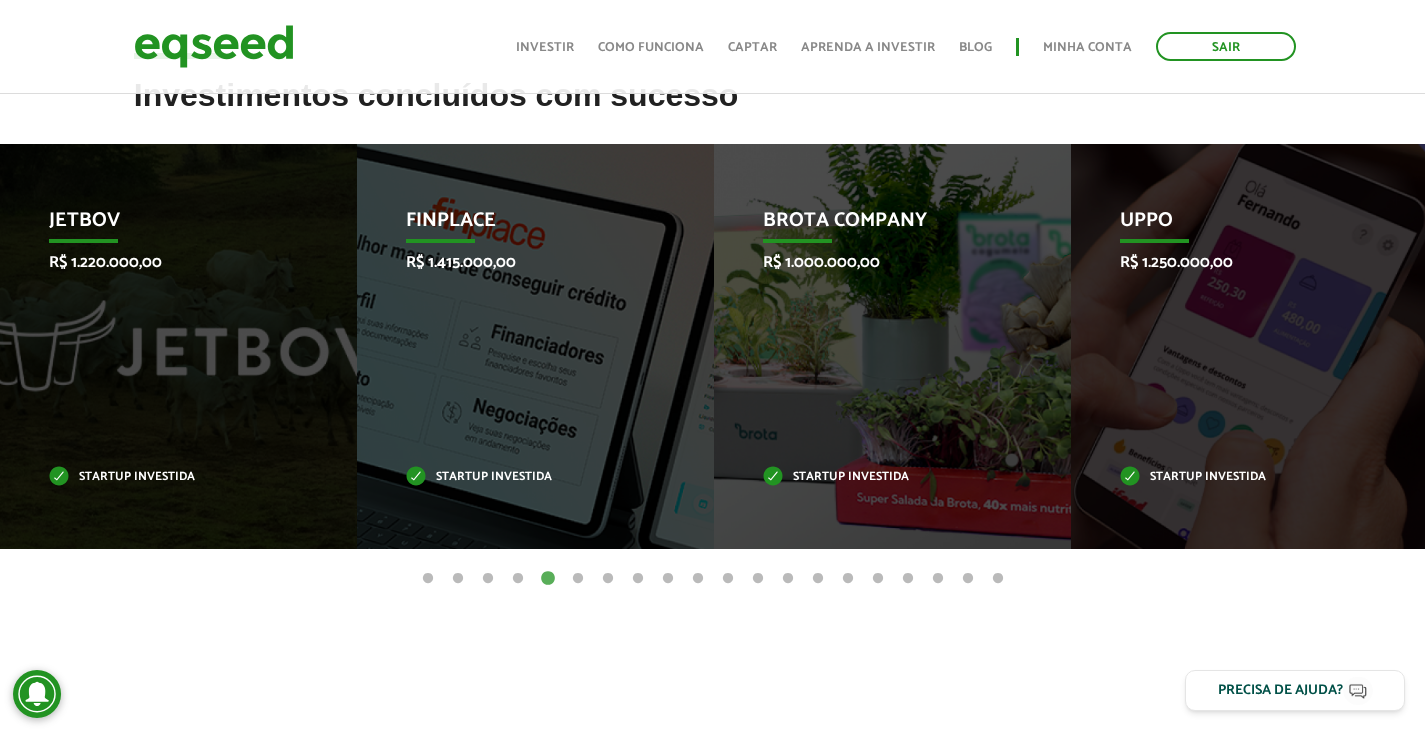 click on "6" at bounding box center (578, 579) 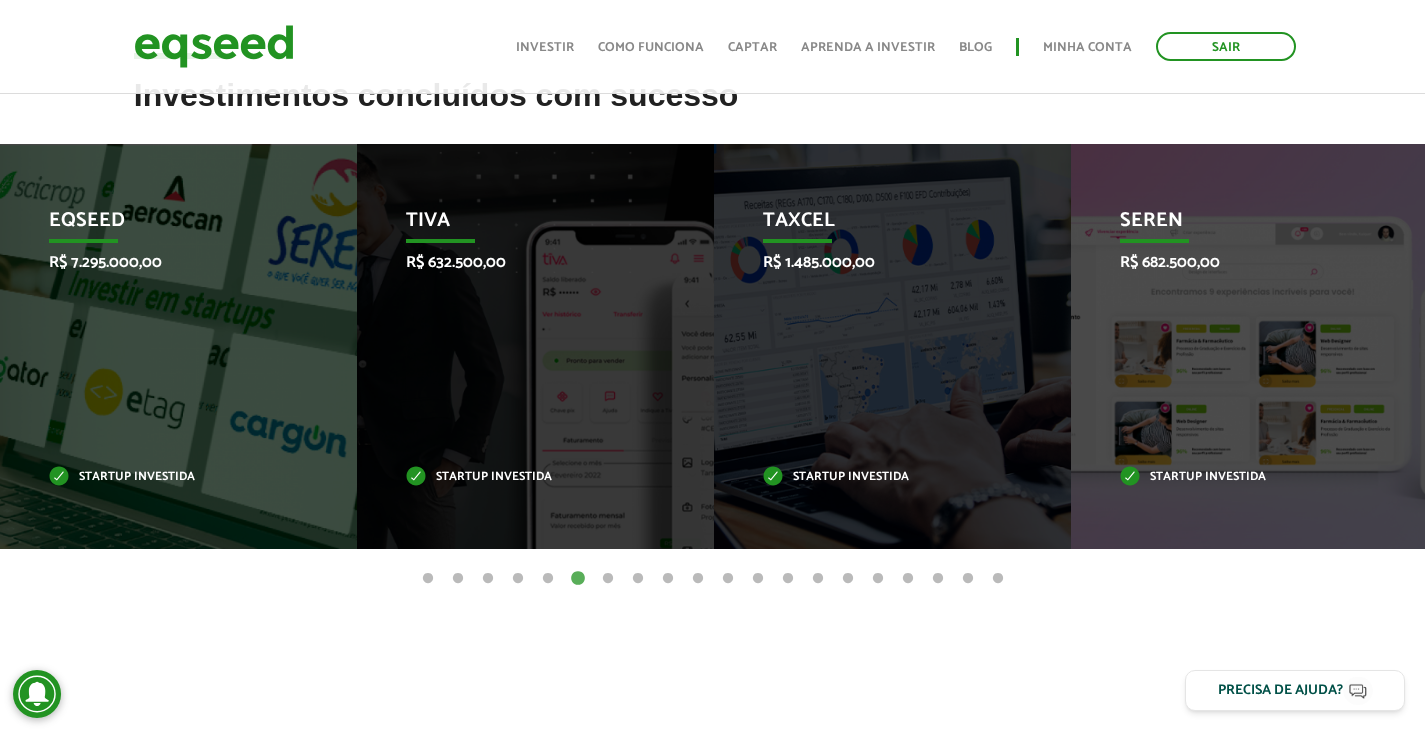 click on "7" at bounding box center (608, 579) 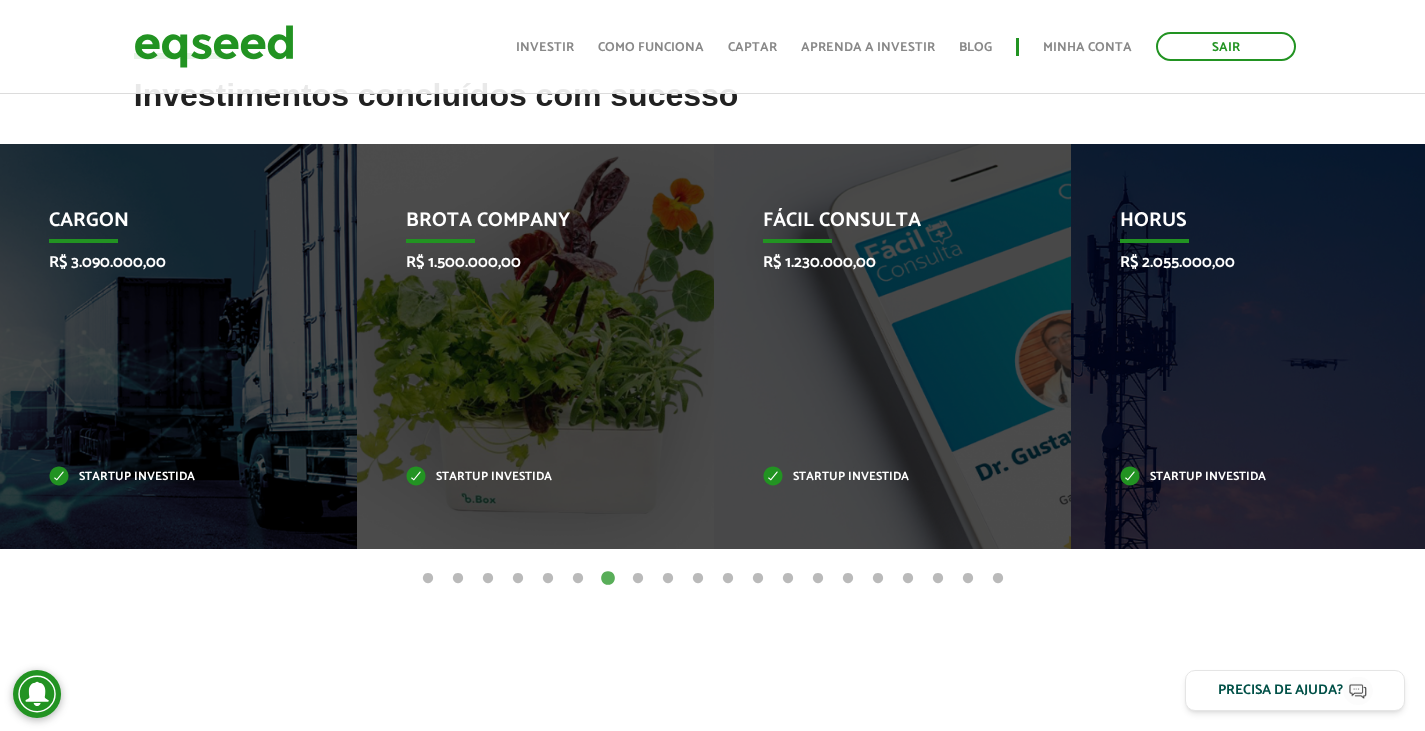 click on "8" at bounding box center [638, 579] 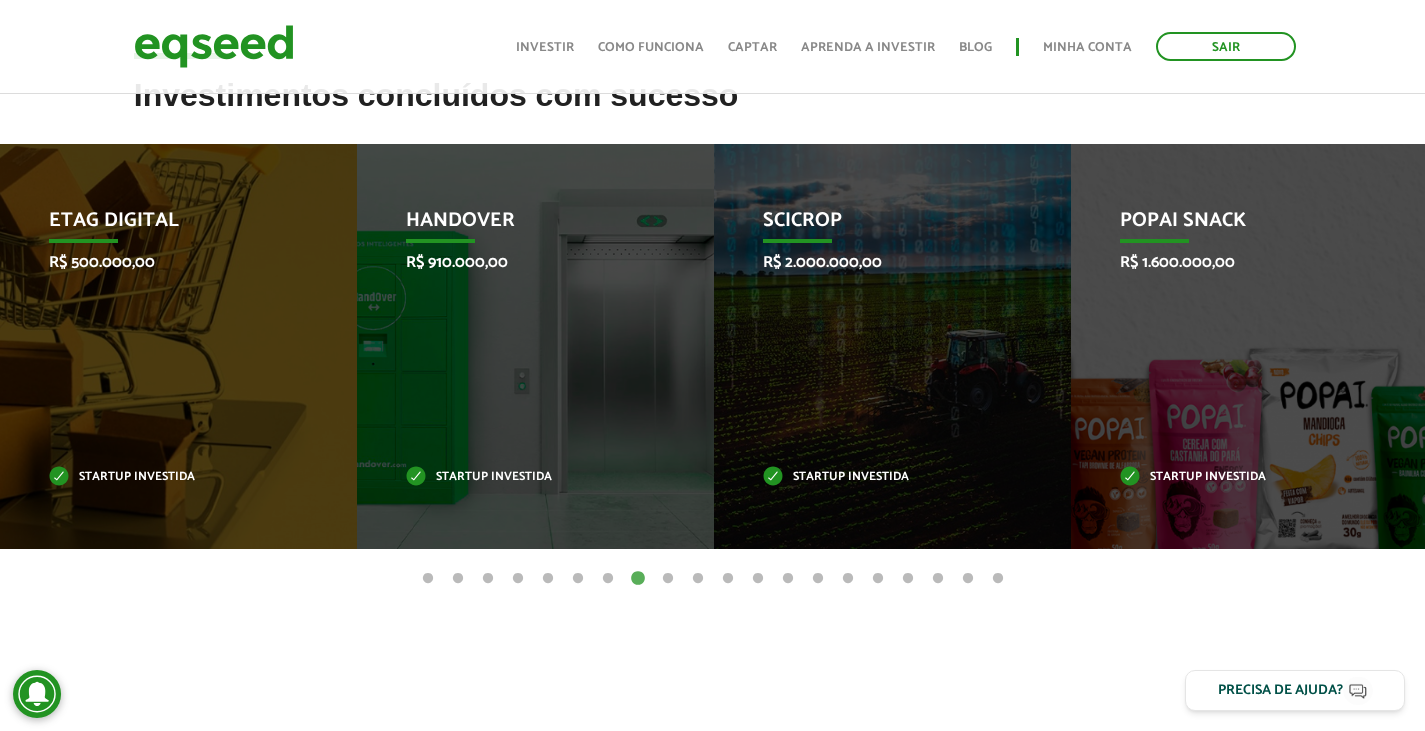 click on "9" at bounding box center (668, 579) 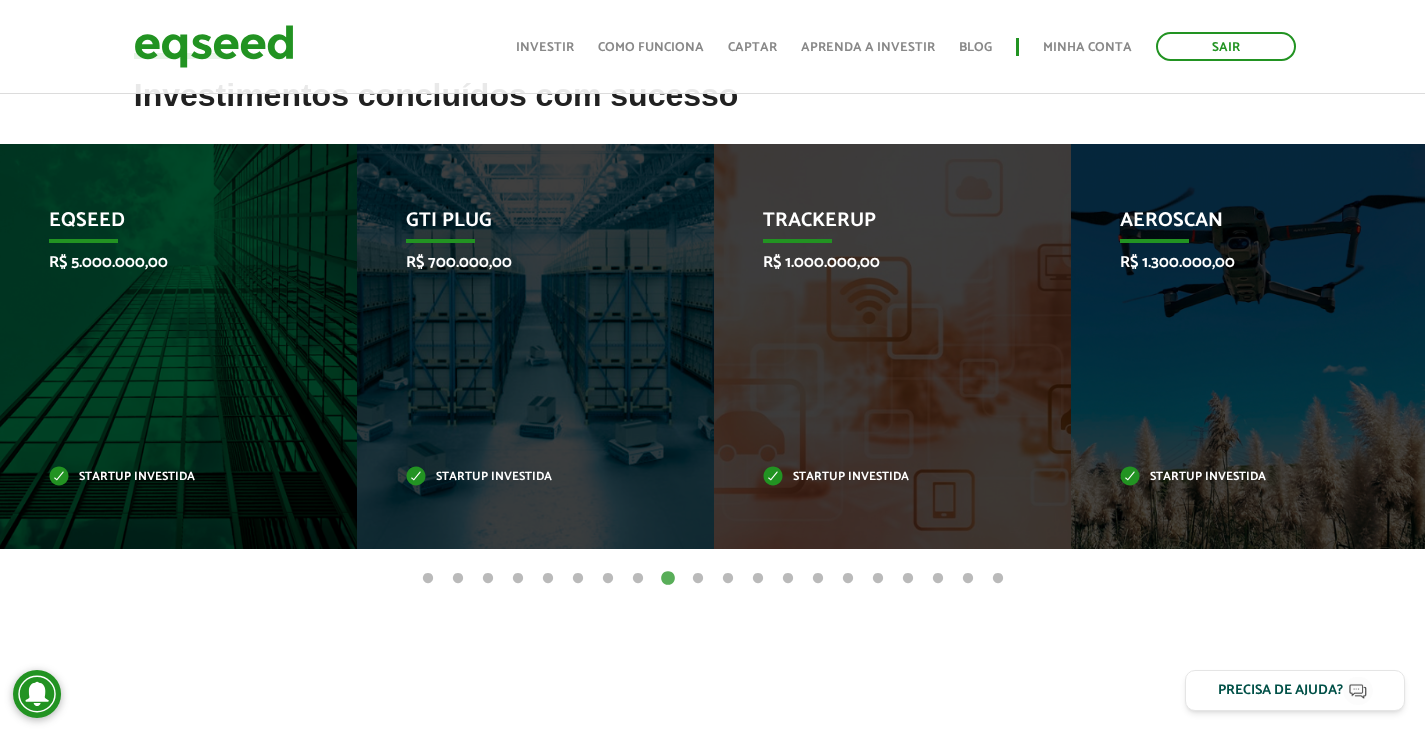 click on "10" at bounding box center (698, 579) 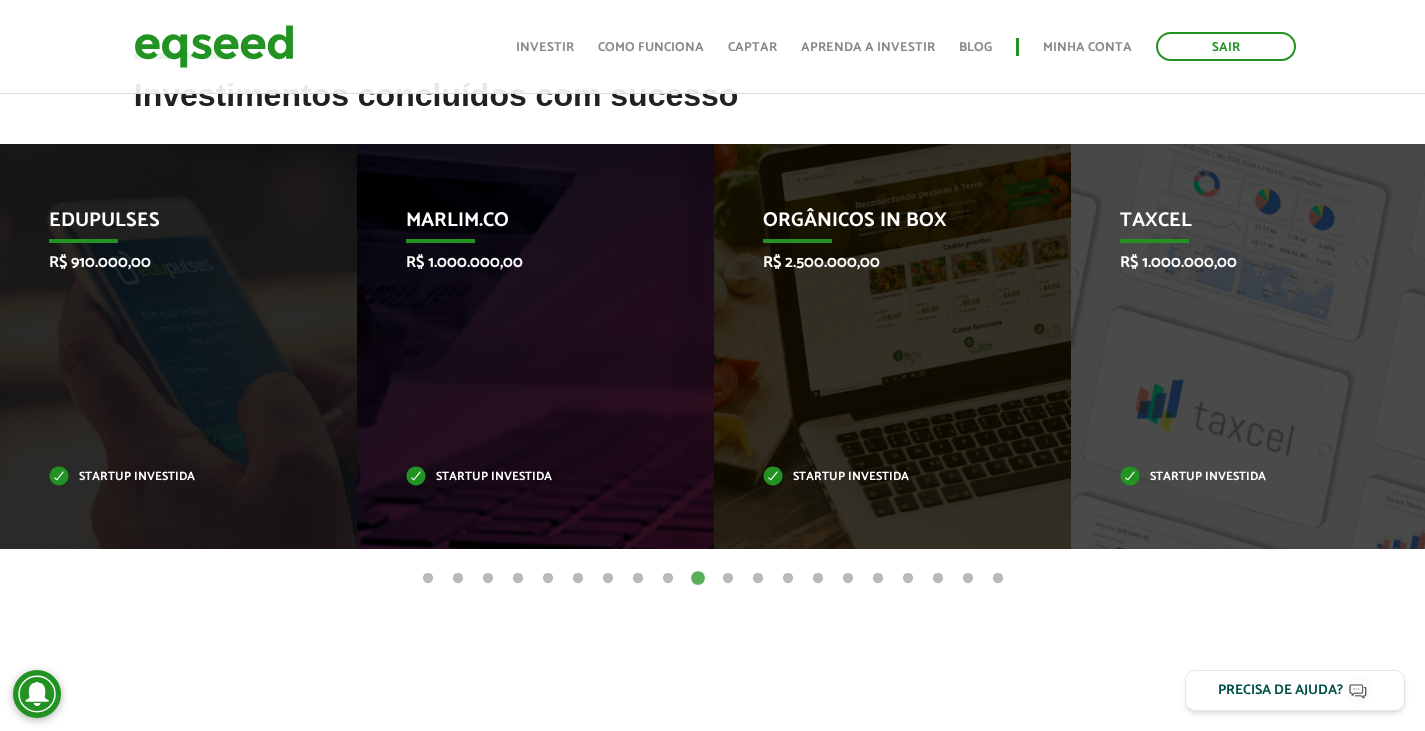 click on "11" at bounding box center [728, 579] 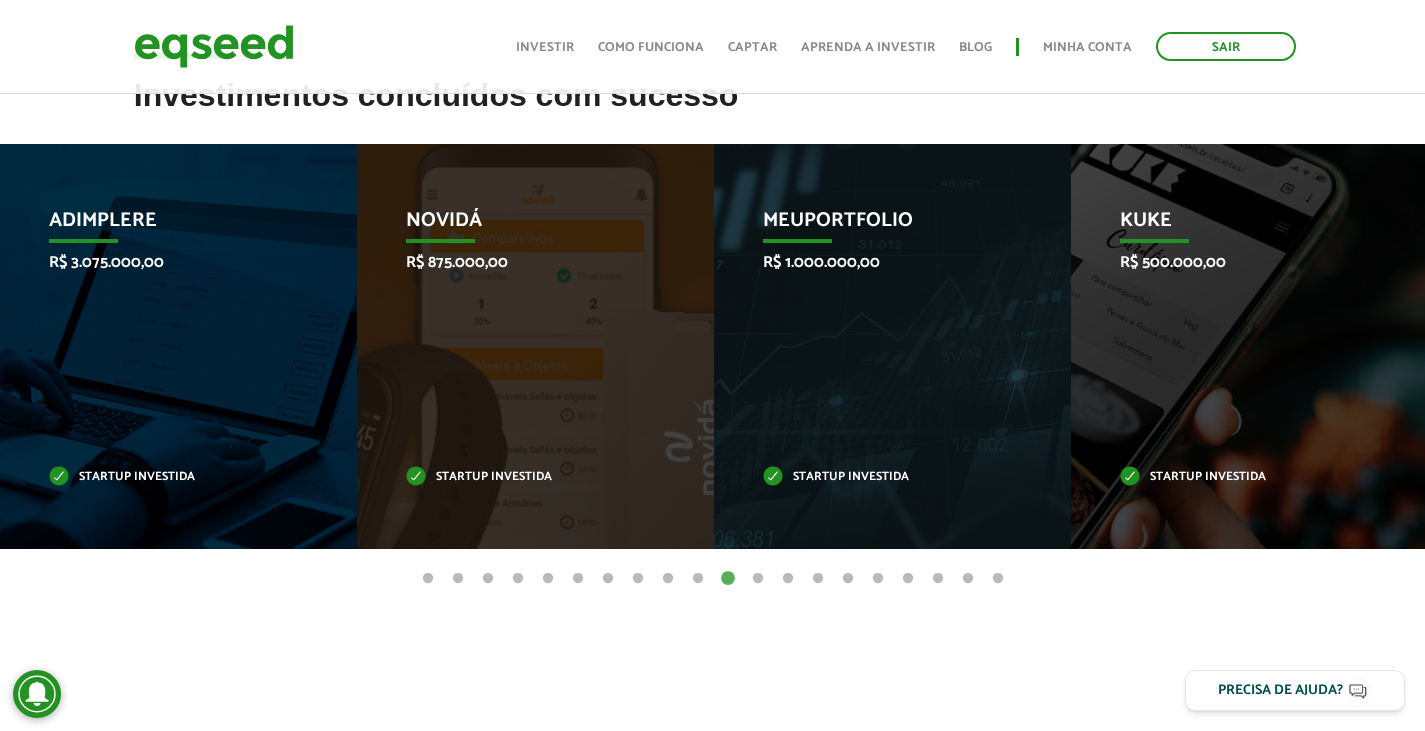 click on "12" at bounding box center (758, 579) 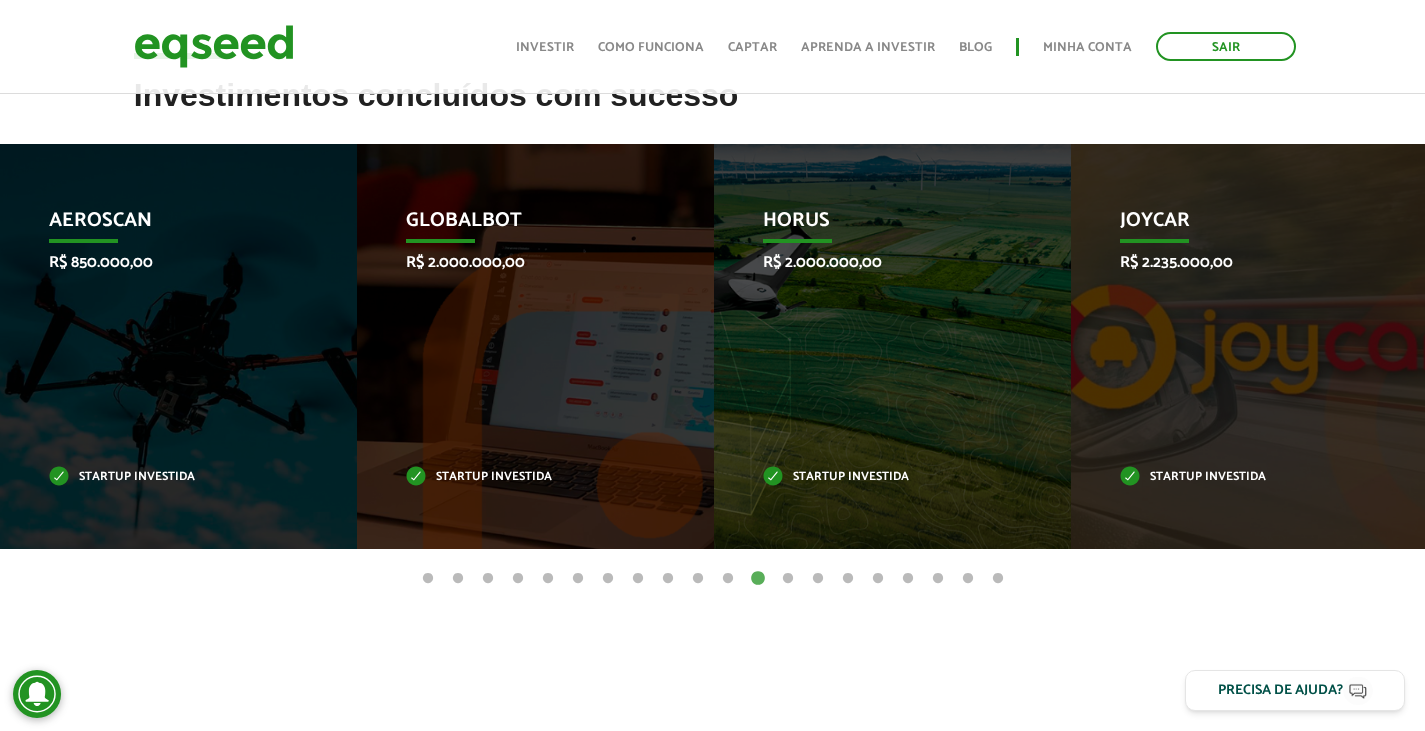 click on "13" at bounding box center [788, 579] 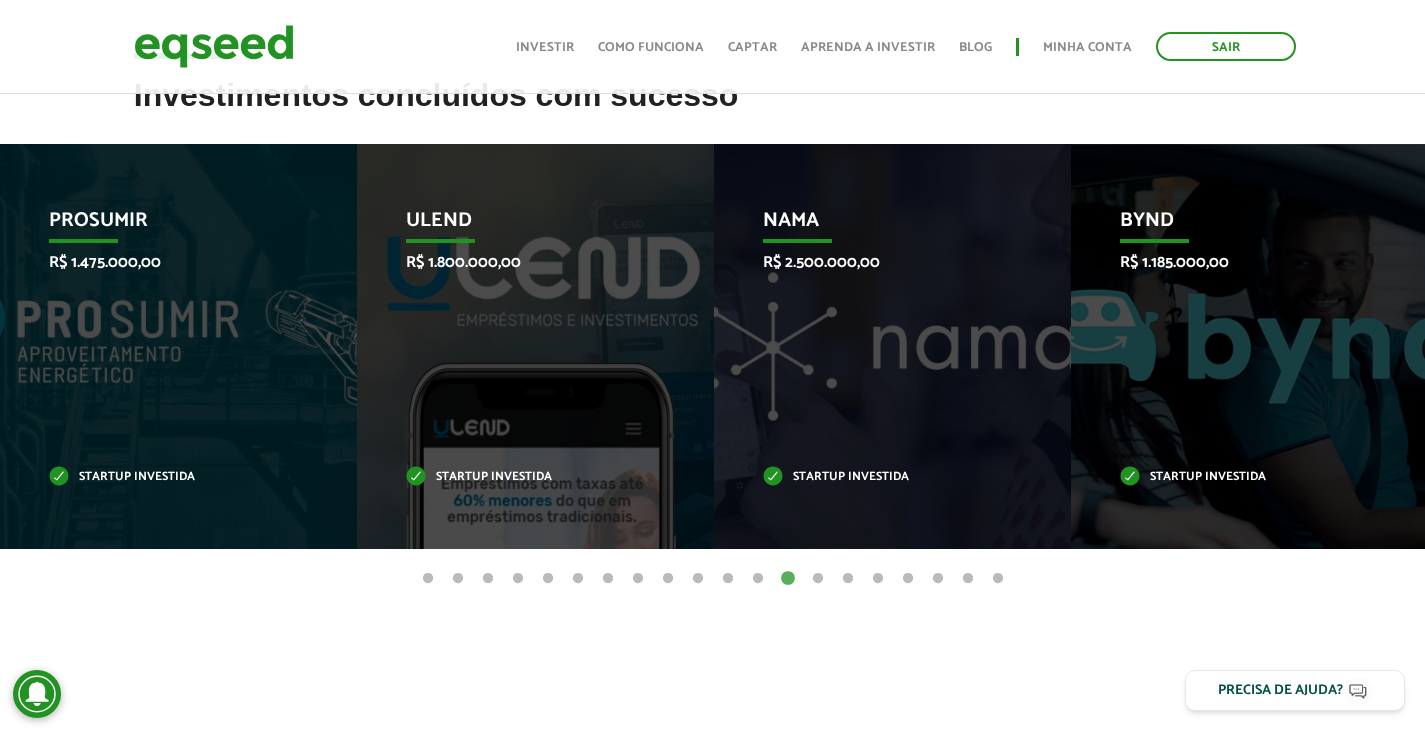 click on "1" at bounding box center (428, 579) 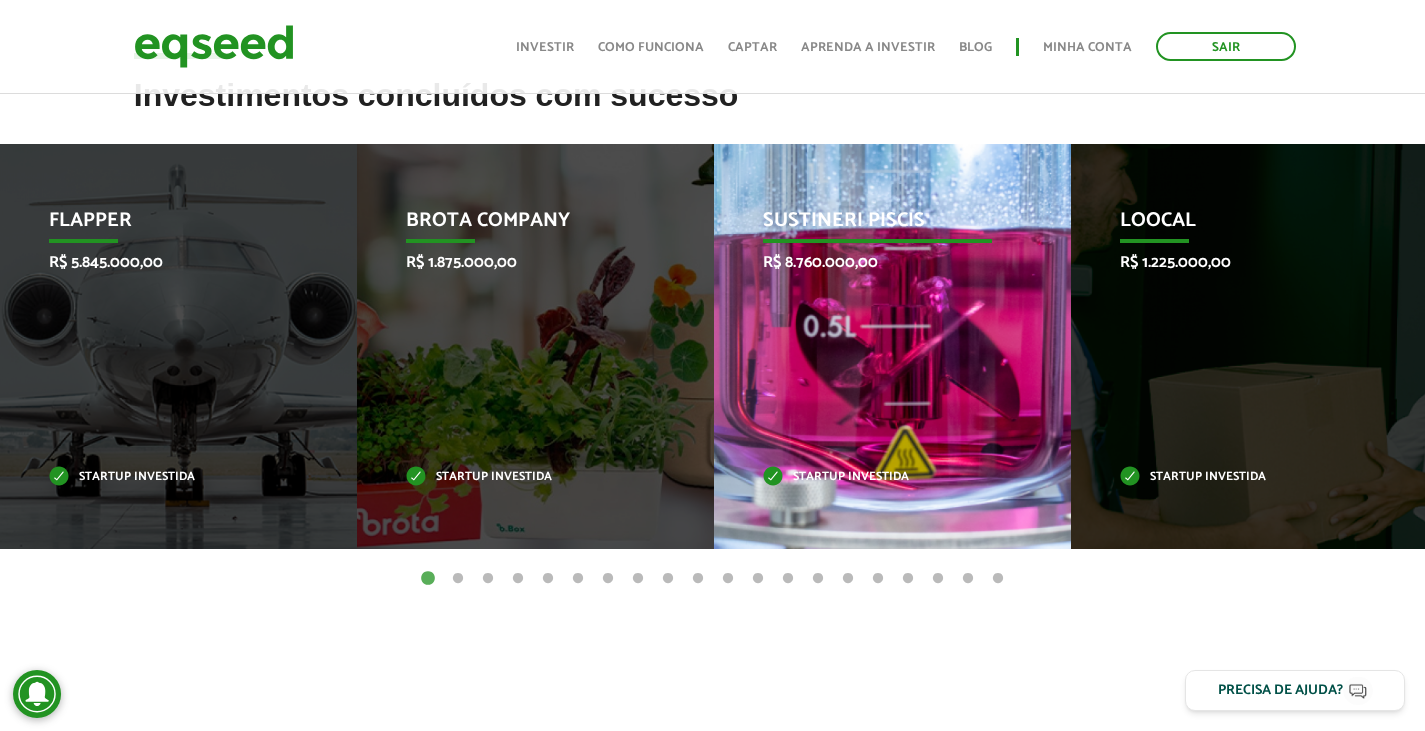 click on "Sustineri Piscis
R$ 8.760.000,00
Startup investida" at bounding box center [877, 346] 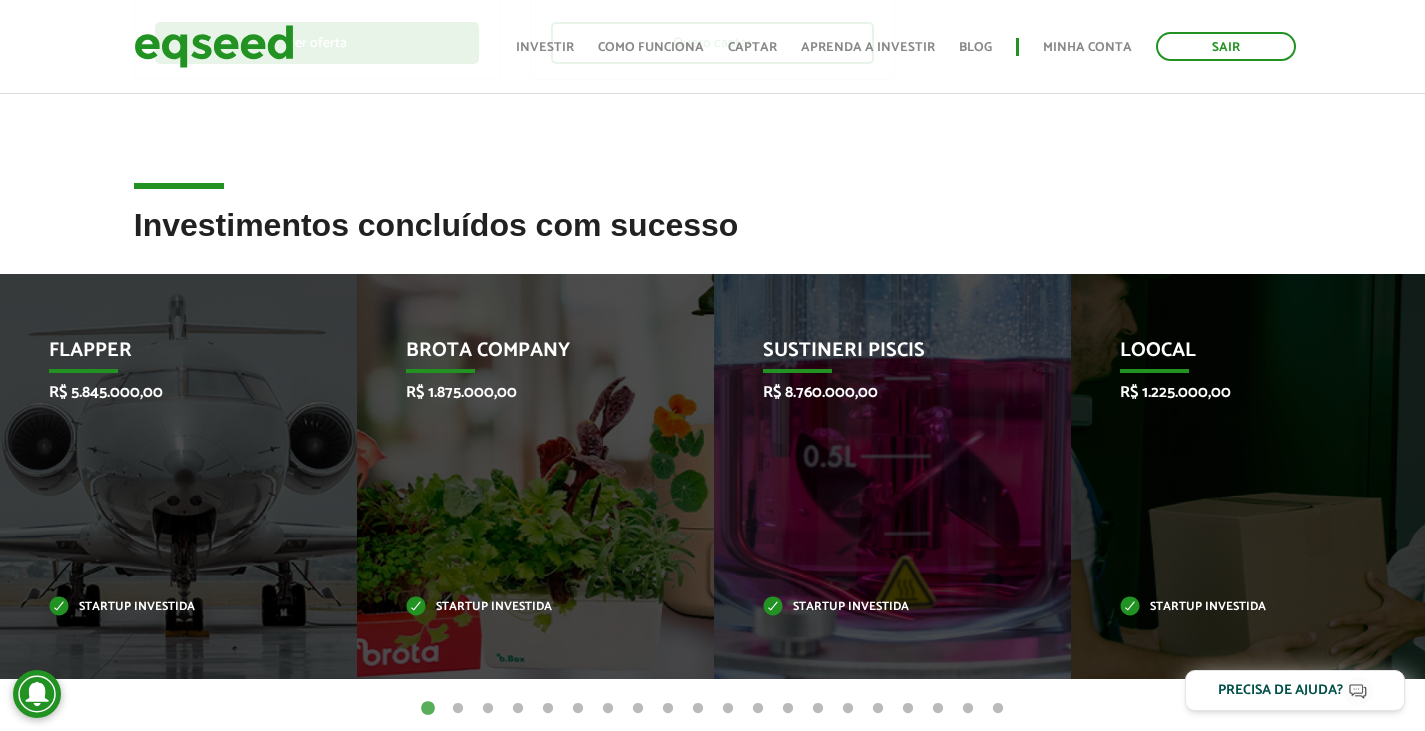 scroll, scrollTop: 600, scrollLeft: 0, axis: vertical 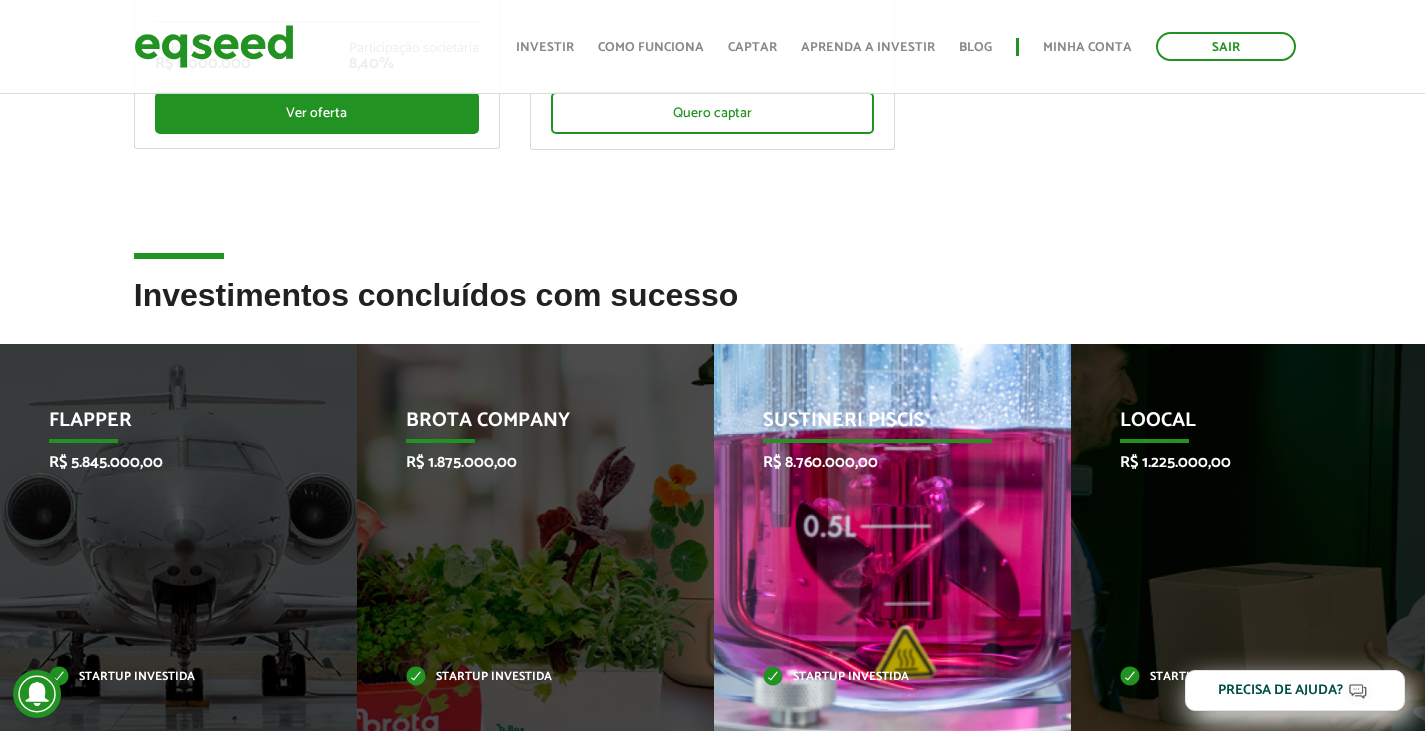 click on "Sustineri Piscis" at bounding box center [877, 426] 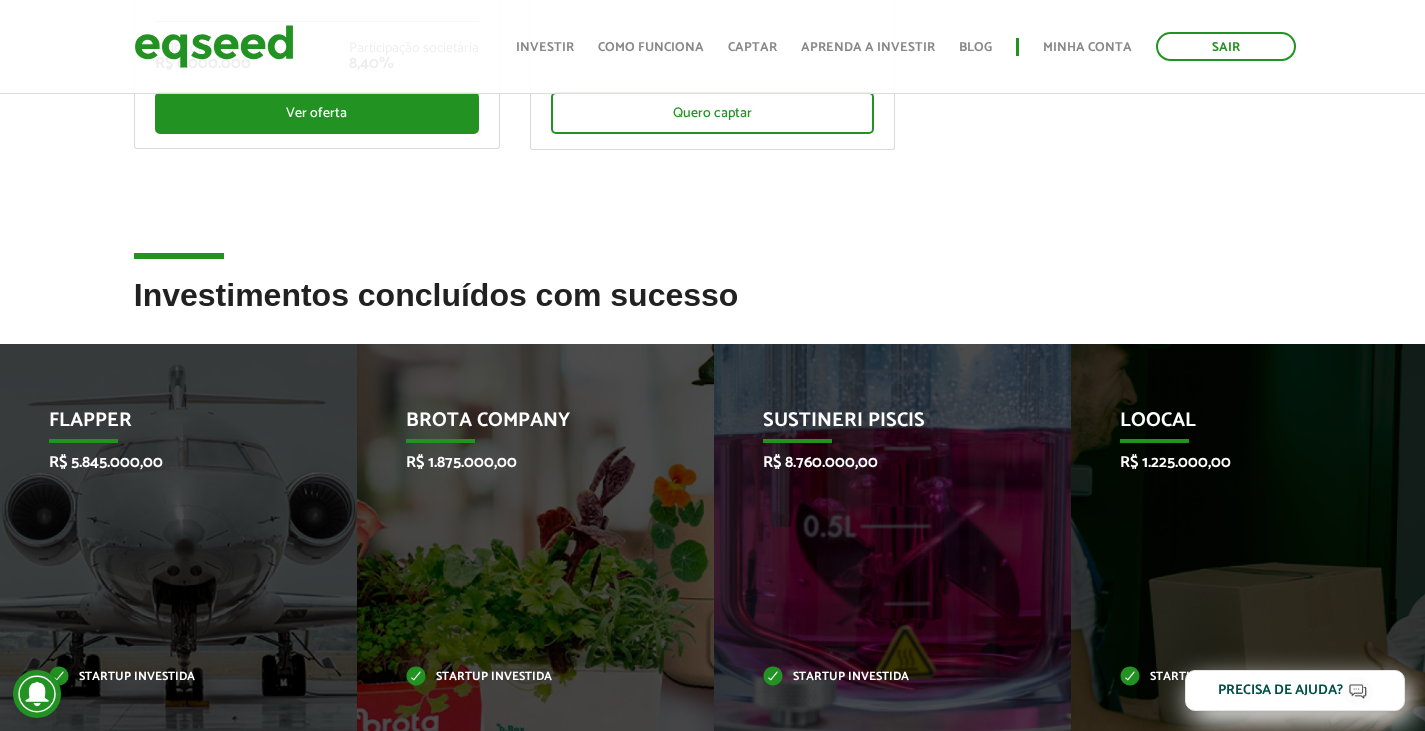 click on "Fila de espera
Rodada garantida        Lote adicional        Fila de espera
Fintech
Investimento mínimo: R$ 5.000
EqSeed
Investimentos Online em Empresas Privadas
Valor objetivo
R$ 6.000.000
Participação societária
8,40%
Ver oferta
Quer captar investimento para sua empresa?
Quero captar" at bounding box center (713, -42) 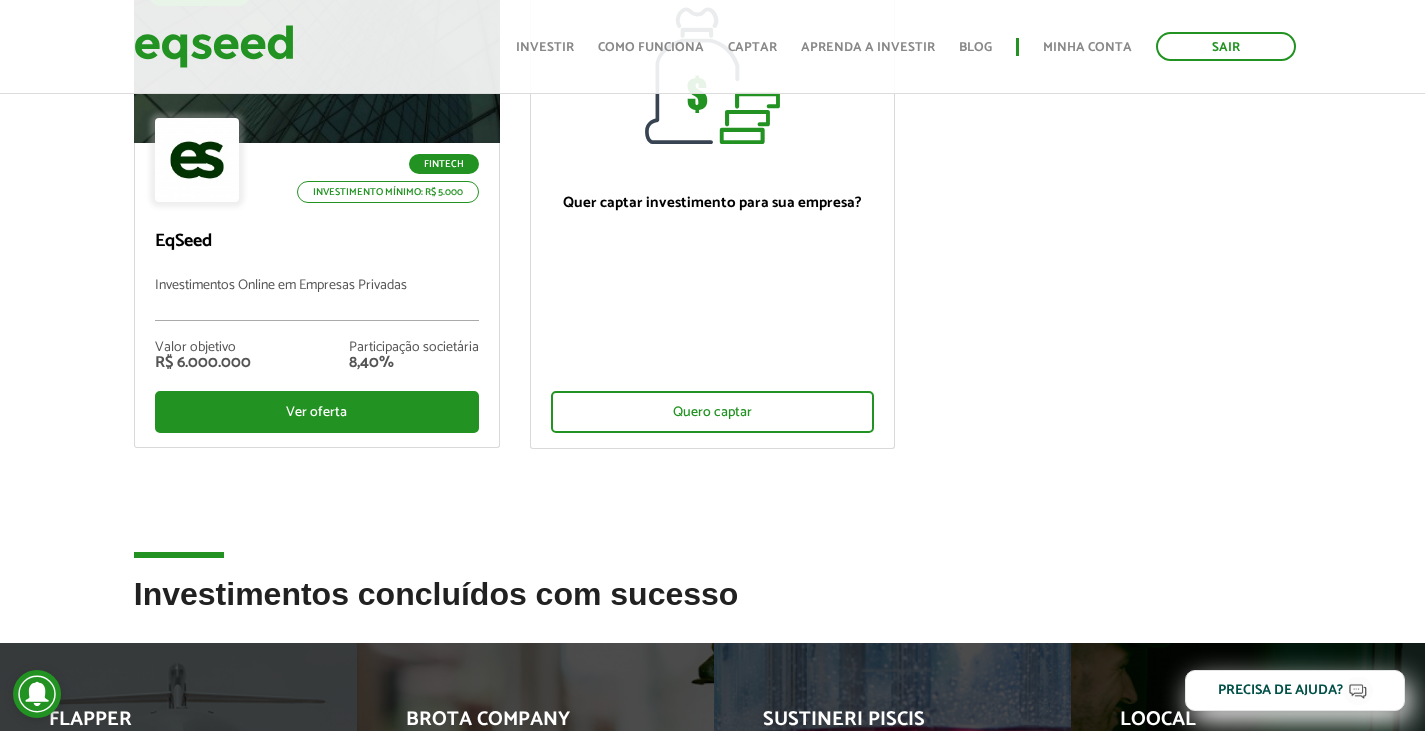 scroll, scrollTop: 200, scrollLeft: 0, axis: vertical 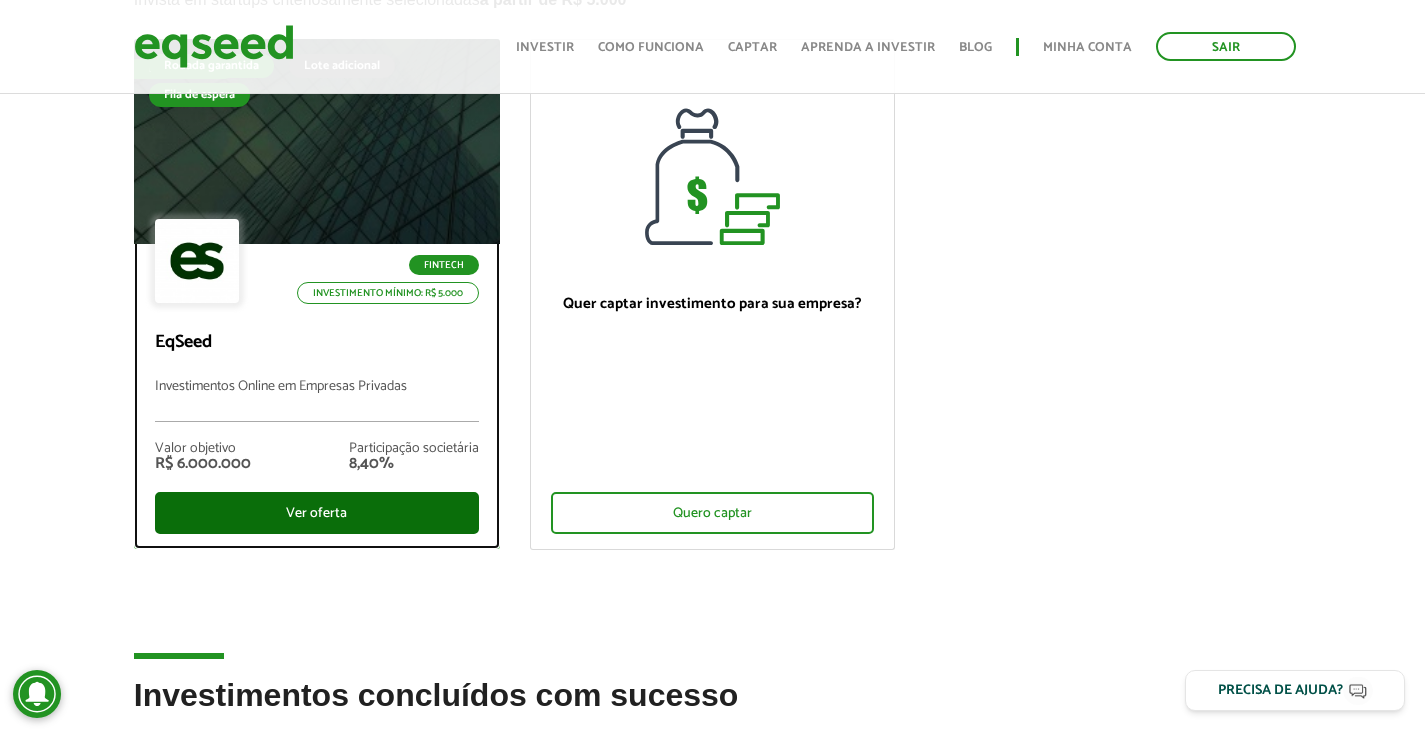 click on "Ver oferta" at bounding box center (317, 513) 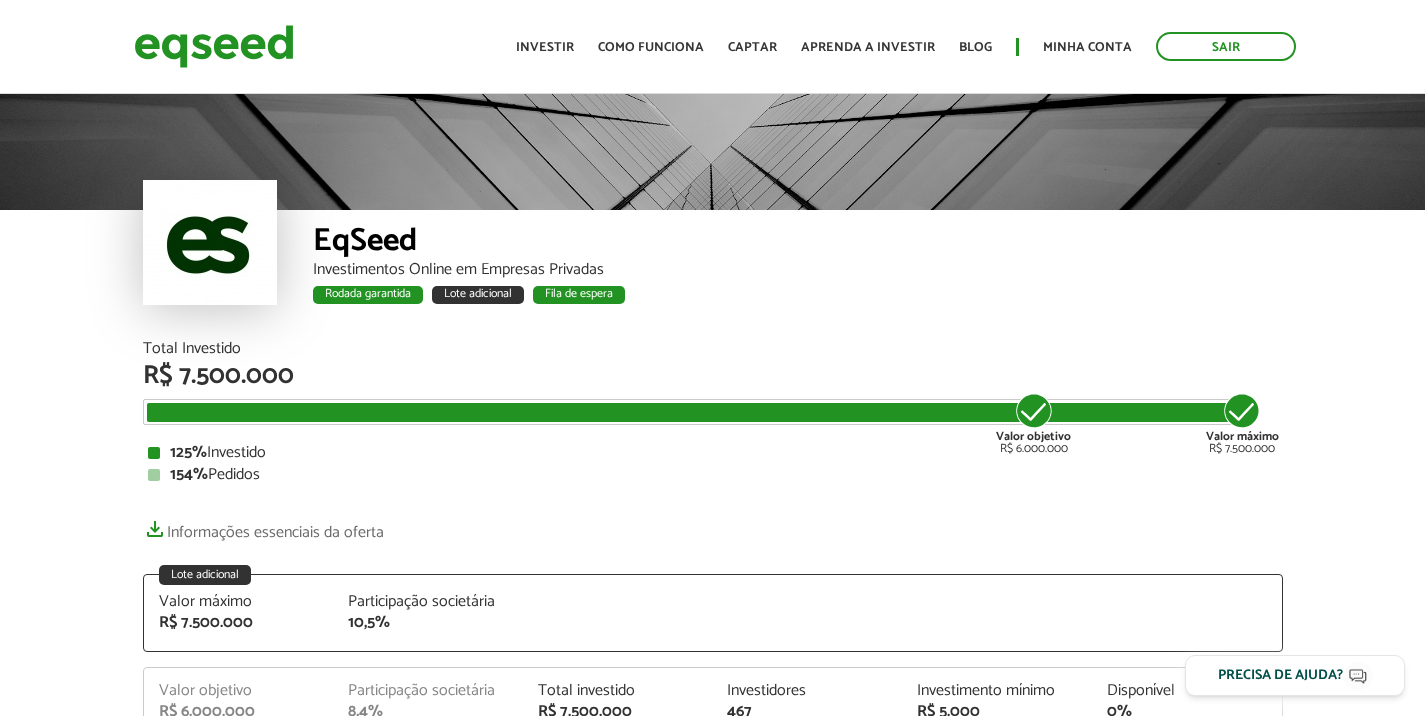 scroll, scrollTop: 0, scrollLeft: 0, axis: both 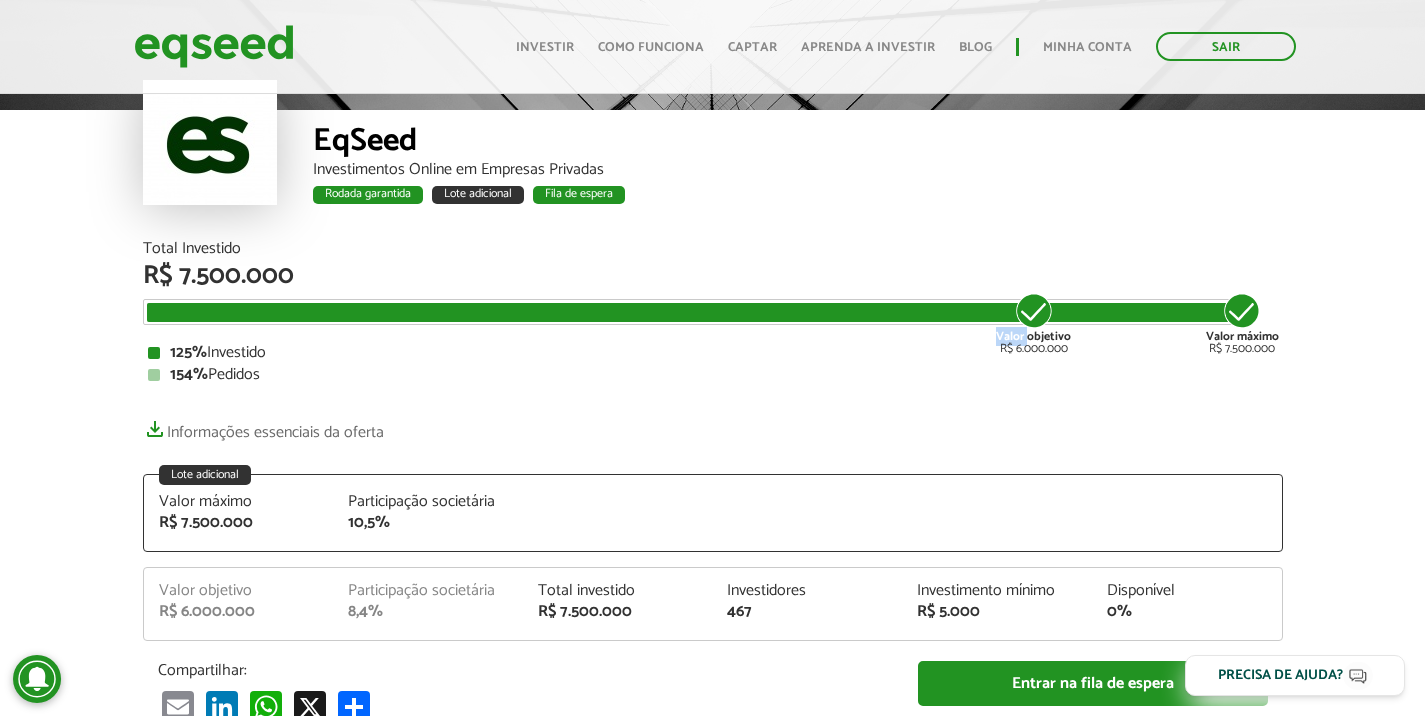 drag, startPoint x: 1025, startPoint y: 317, endPoint x: 920, endPoint y: 311, distance: 105.17129 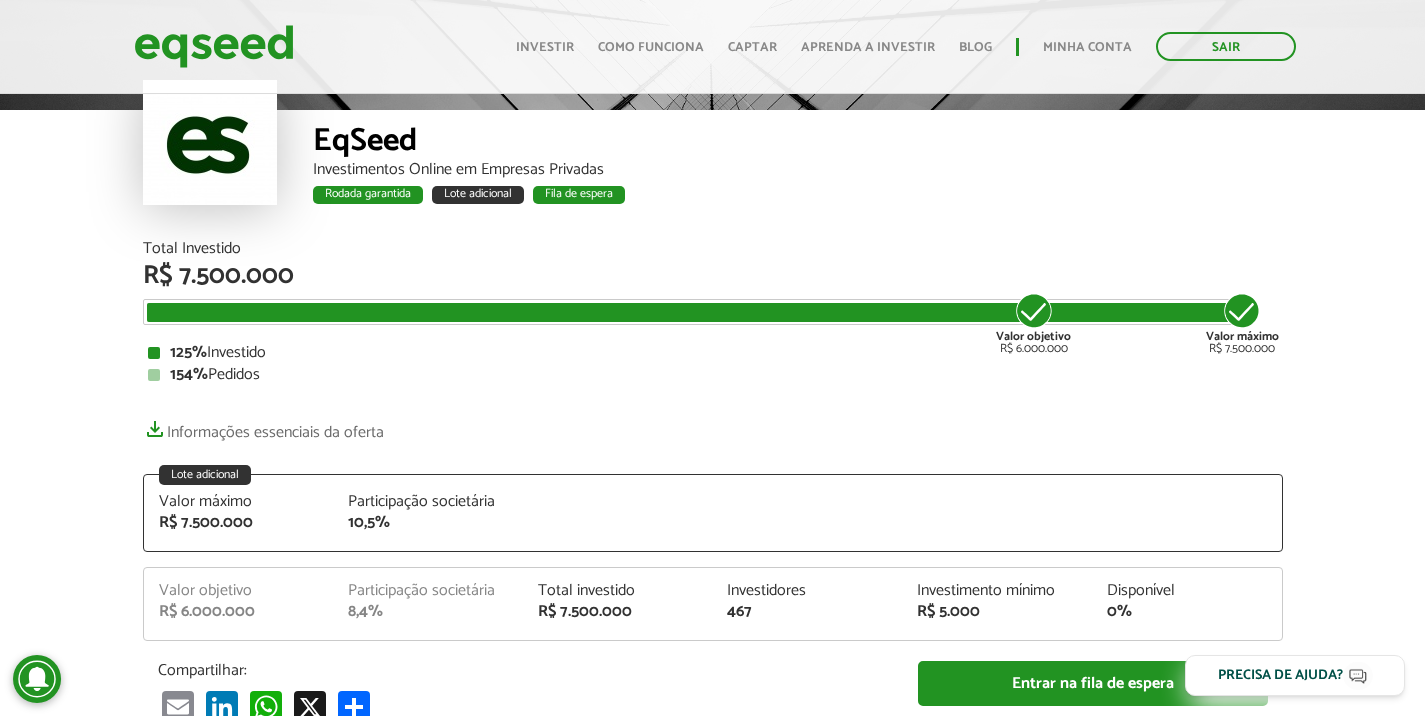 click on "125%  Investido" at bounding box center (713, 353) 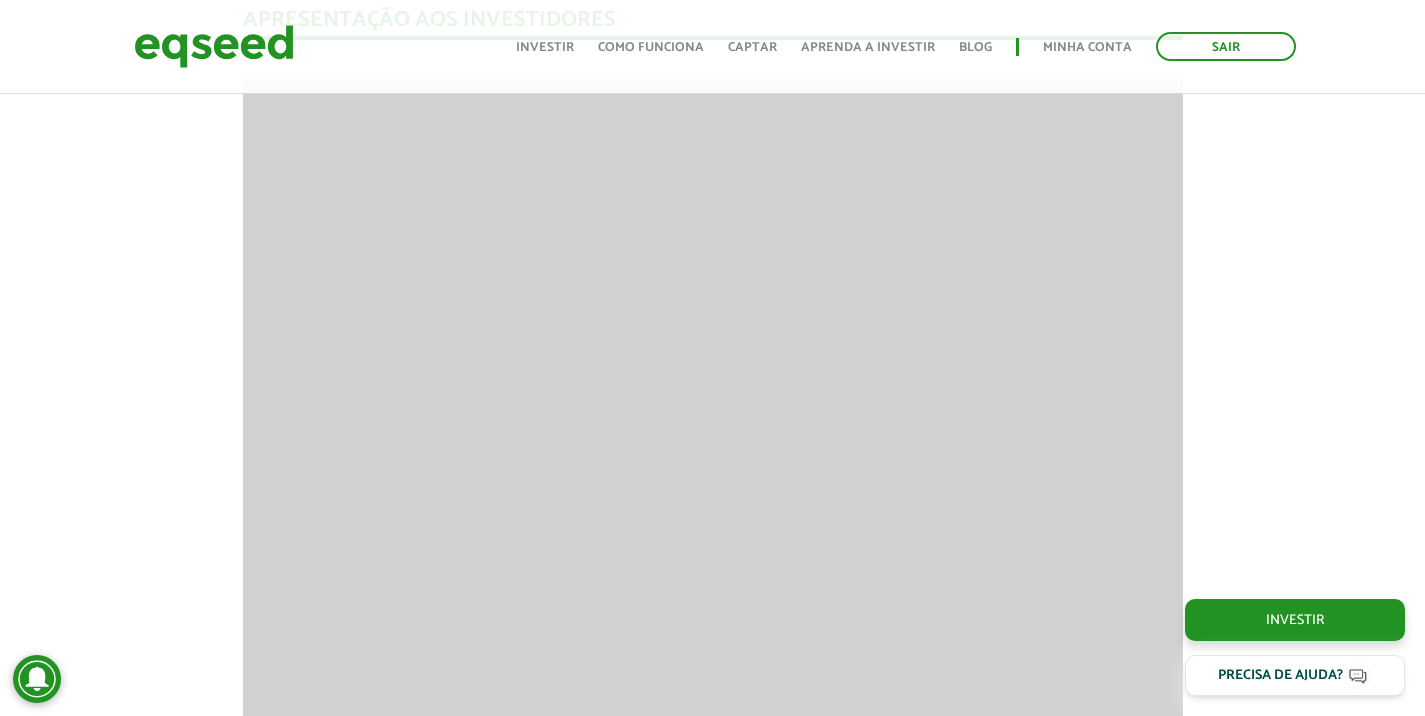 scroll, scrollTop: 1700, scrollLeft: 0, axis: vertical 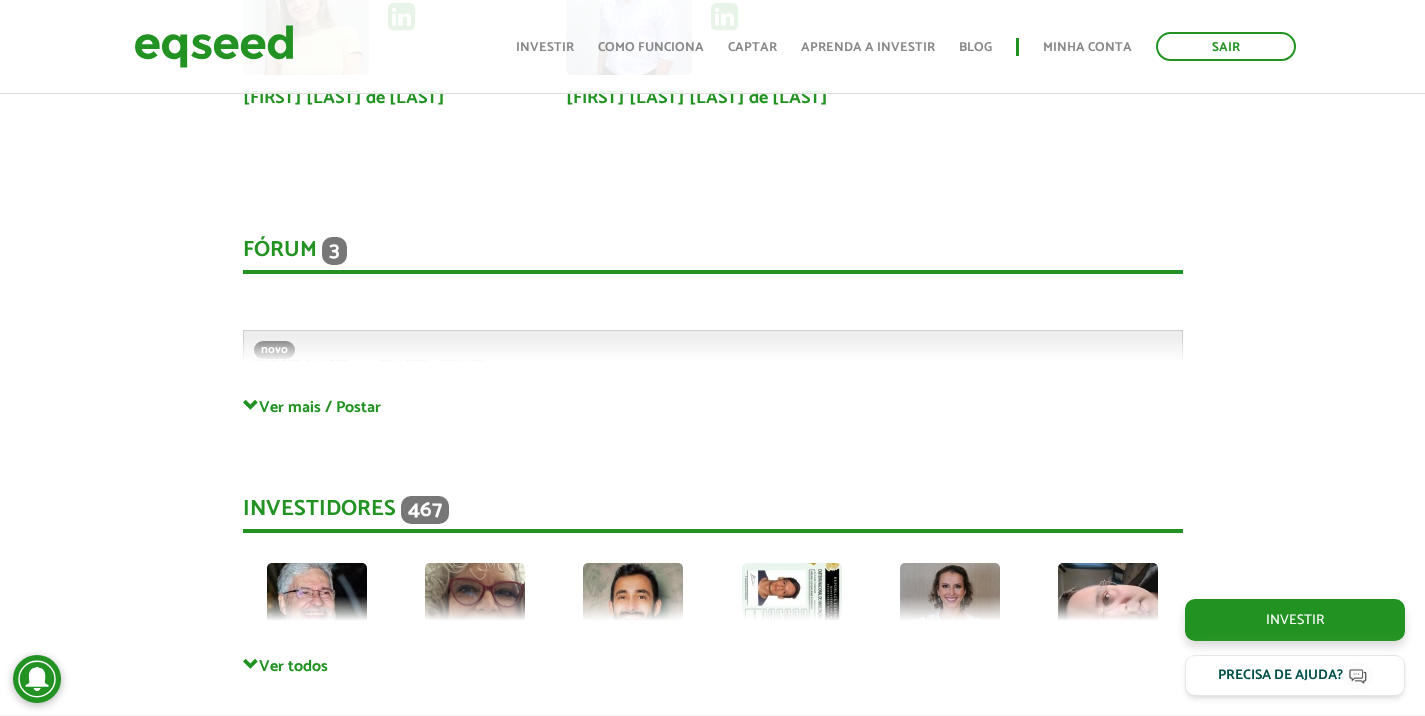 click on "Apresentação aos investidores
BAIXAR APRESENTAÇÃO
Resumo
EqSeed -  Investimentos Online em Empresas Privadas
O Negócio
A  EqSeed   é  uma  plataforma de investime ntos  online   que   conecta investidores  do Brasil inteiro  a startups criteriosamente selecionadas   em  rodadas de investimento de até R$15 milhões.
Por meio da nossa  plataforma, milhares de investidores constr oem  um portfólio diversificado  com  startups criteriosamente selecionadas  n um ambiente digital, seguro e regulado pela CVM (Comissão de Valores Mobiliários) ,  modernizando sua  estratégia de  alocação  patrimonial  com uma classe de ativos  ," at bounding box center (712, -1507) 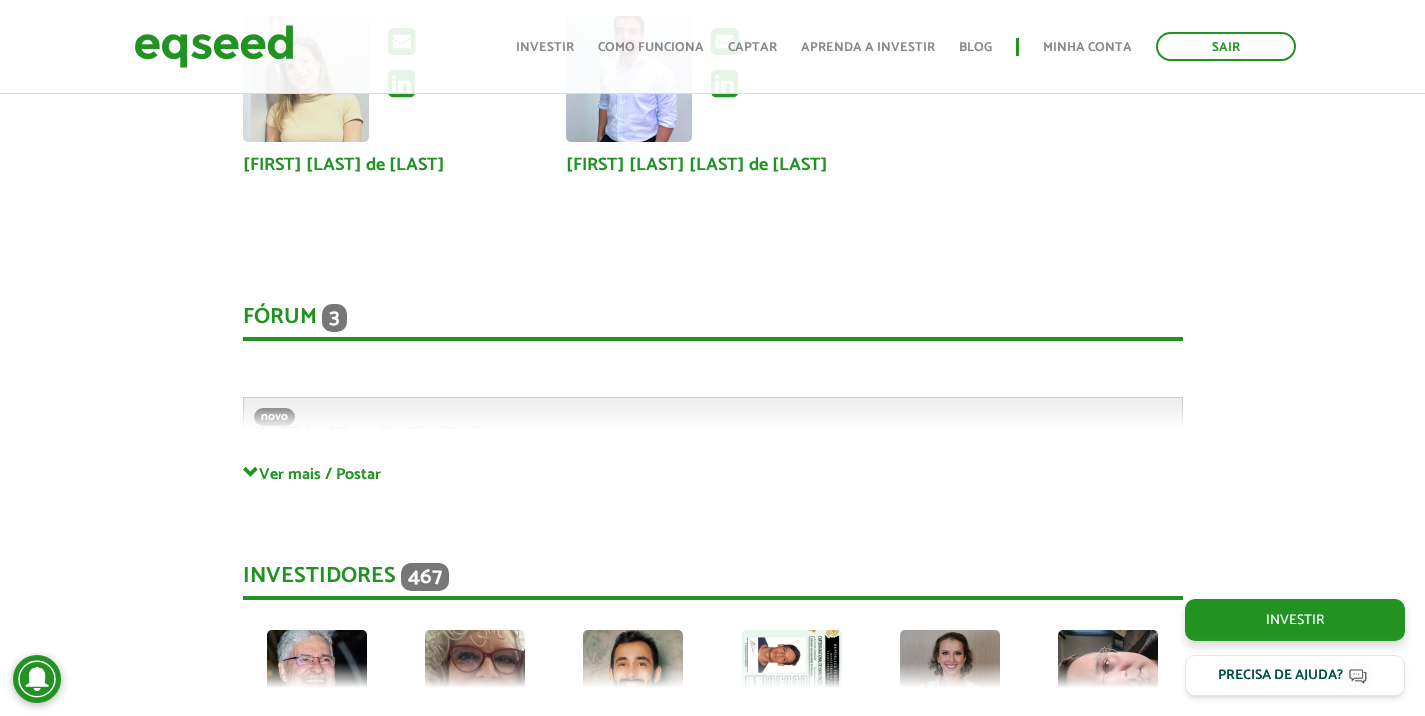 scroll, scrollTop: 5197, scrollLeft: 0, axis: vertical 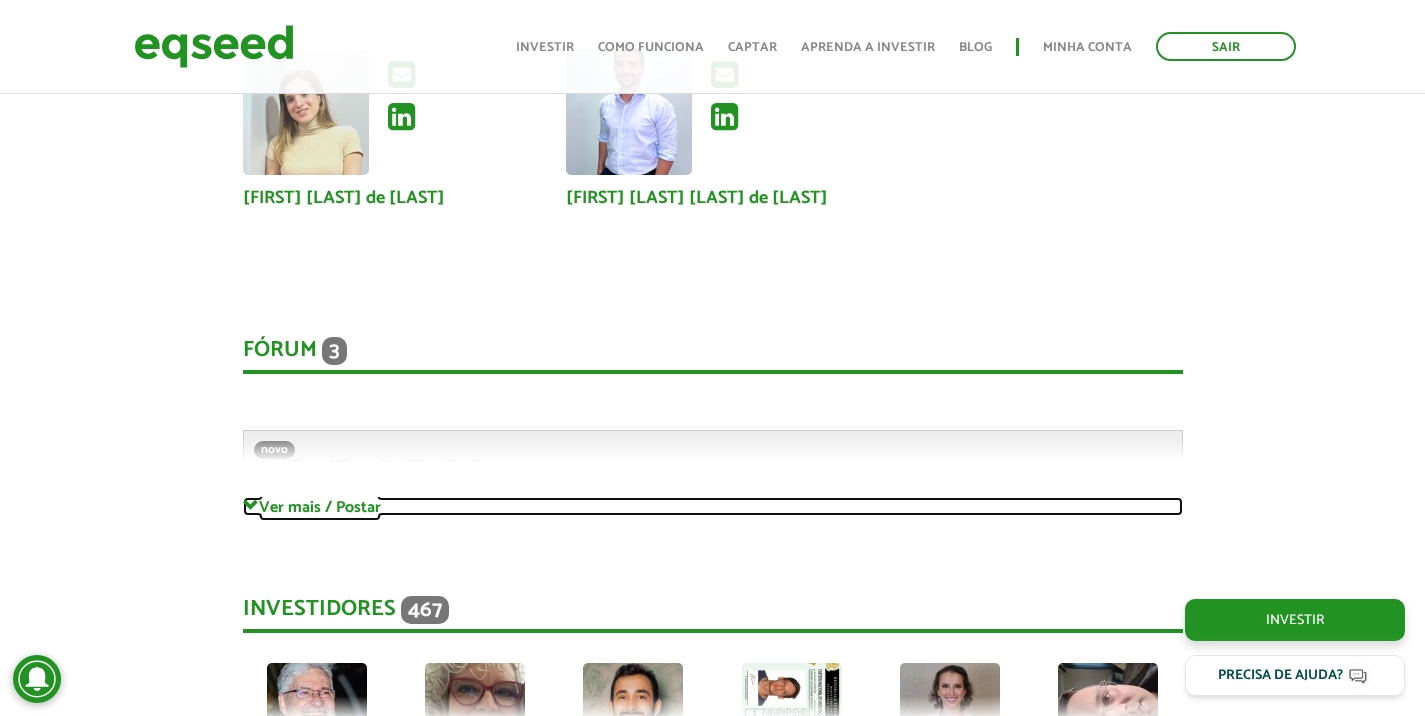 click on "Ver mais / Postar" at bounding box center (713, 506) 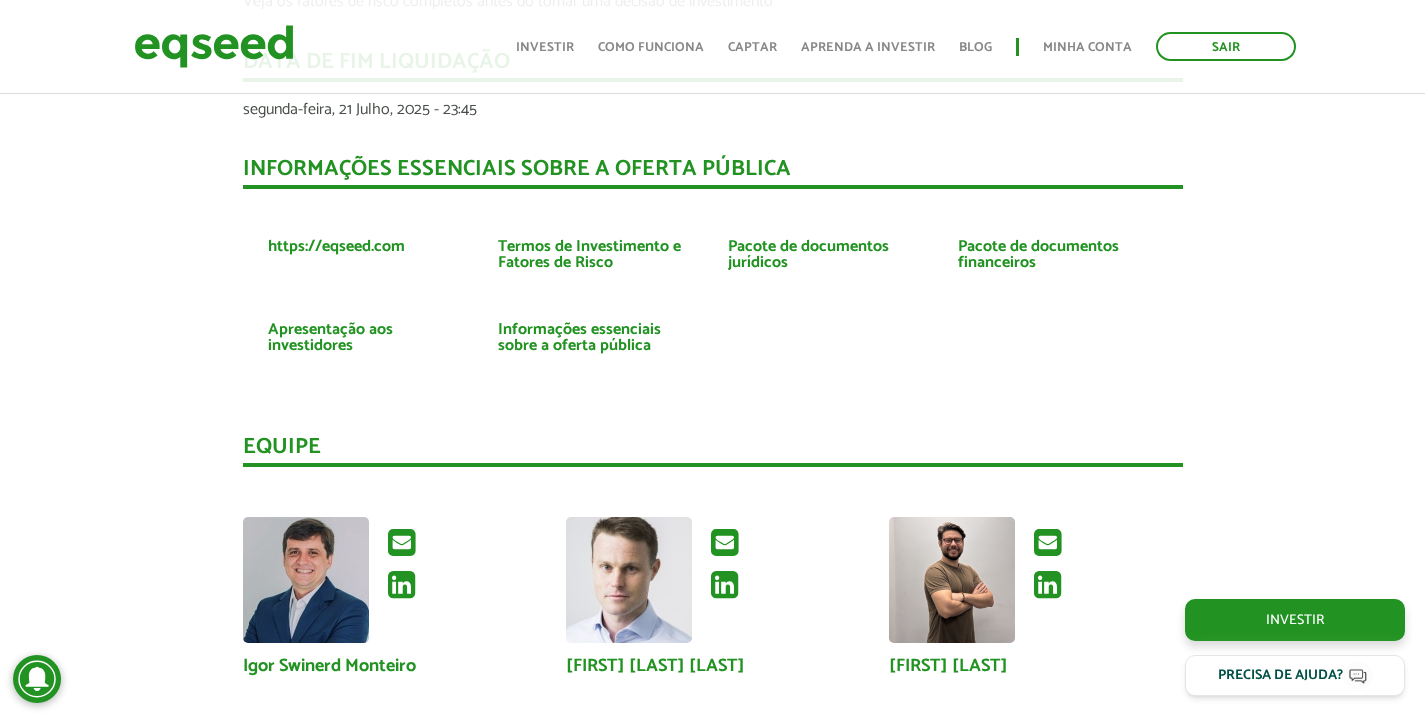 scroll, scrollTop: 4497, scrollLeft: 0, axis: vertical 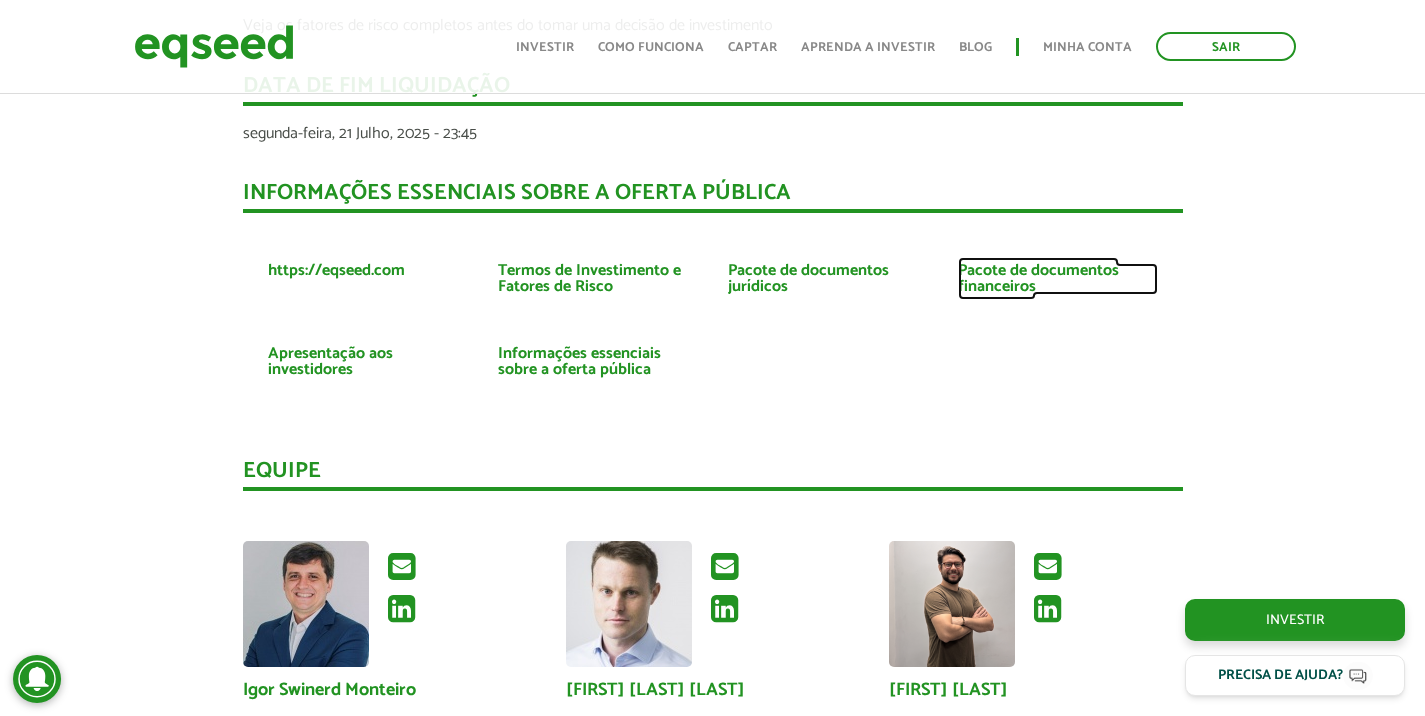 click on "Pacote de documentos financeiros" at bounding box center [1058, 279] 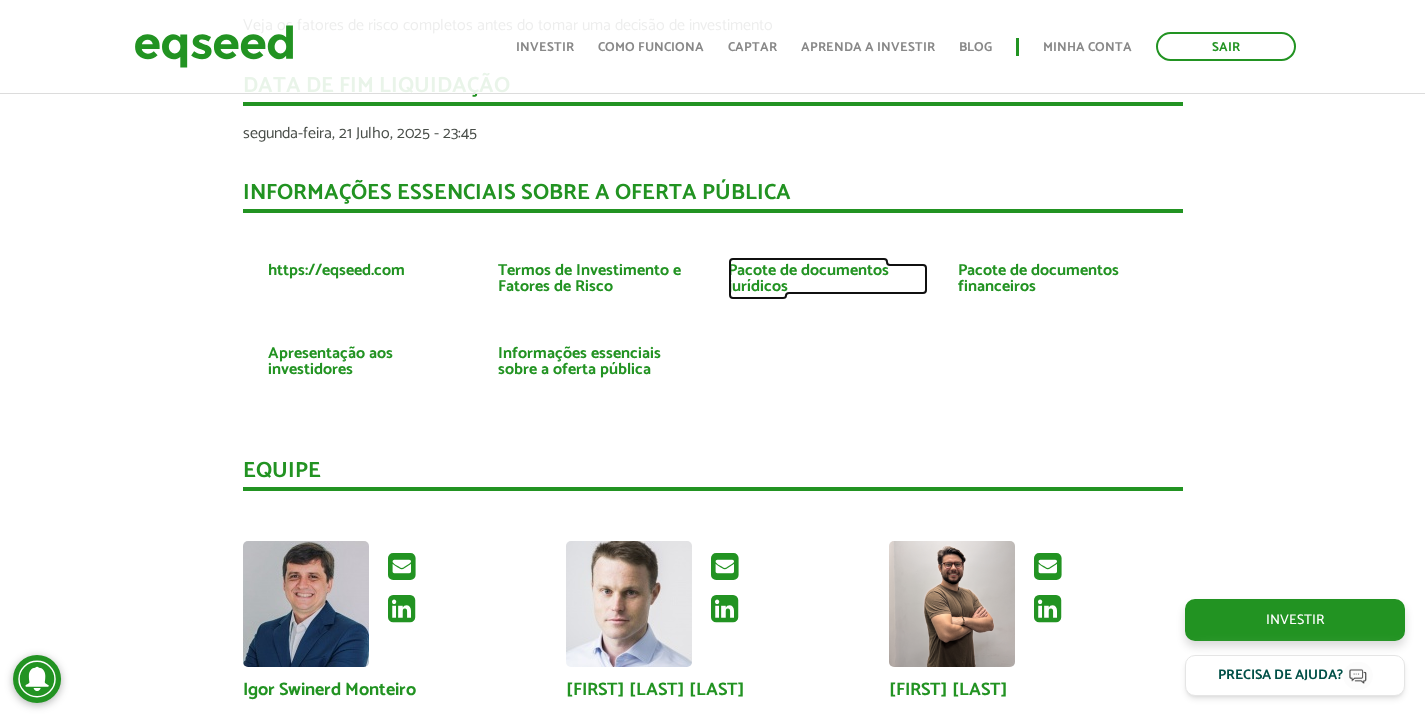 click on "Pacote de documentos jurídicos" at bounding box center (828, 279) 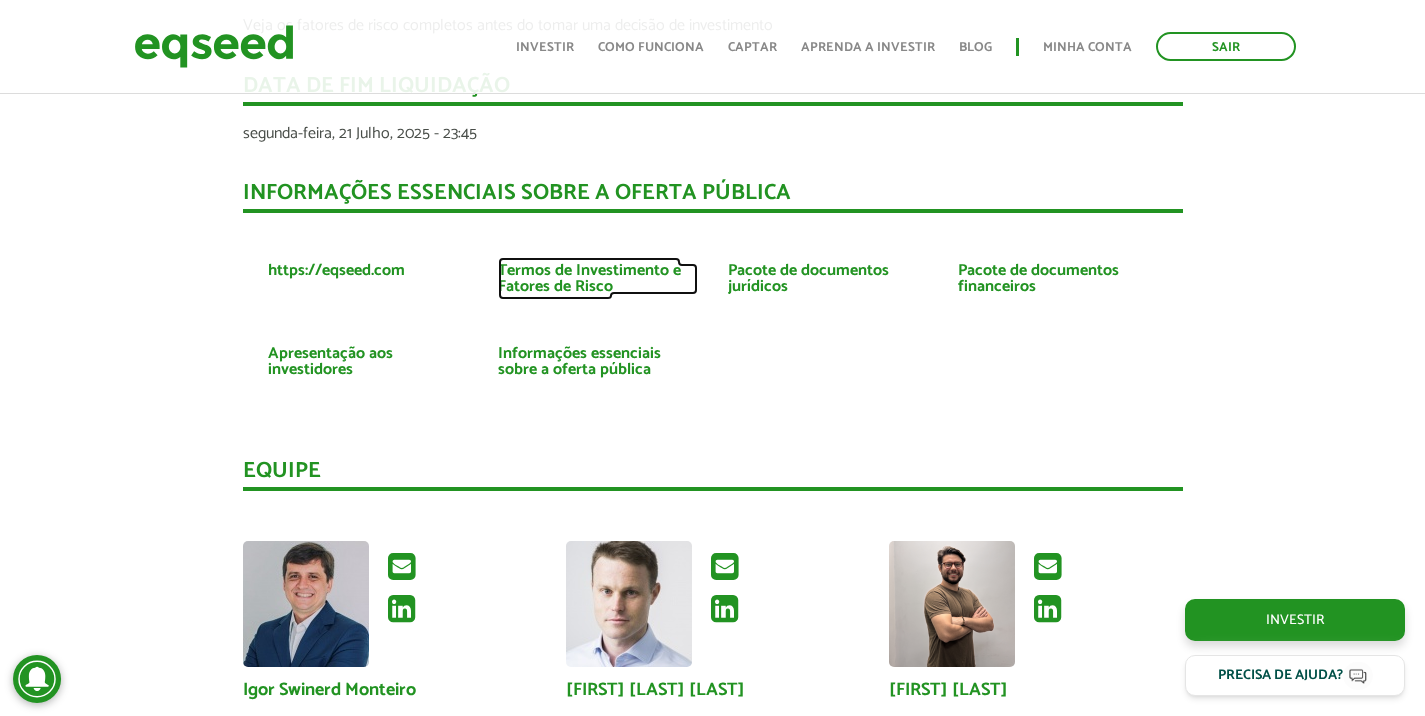 click on "Termos de Investimento e Fatores de Risco" at bounding box center [598, 279] 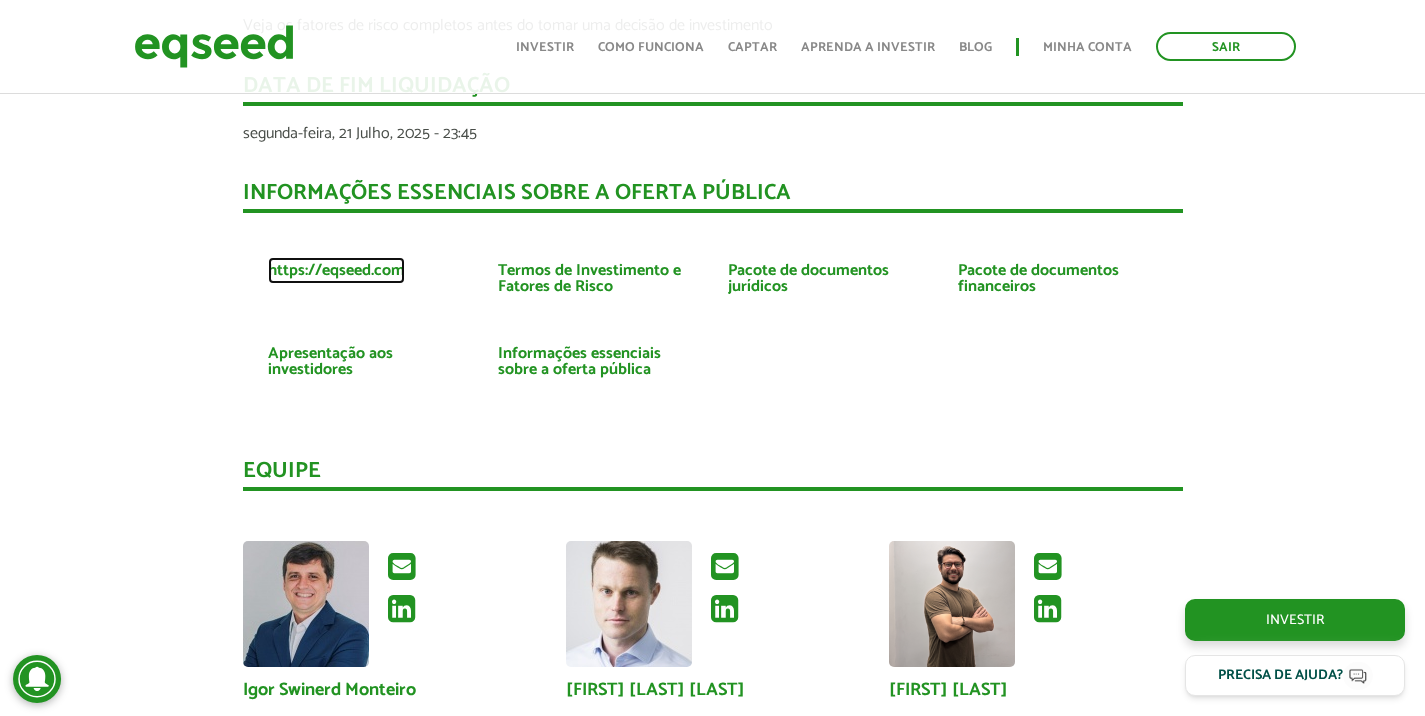 click on "https://eqseed.com" at bounding box center (336, 271) 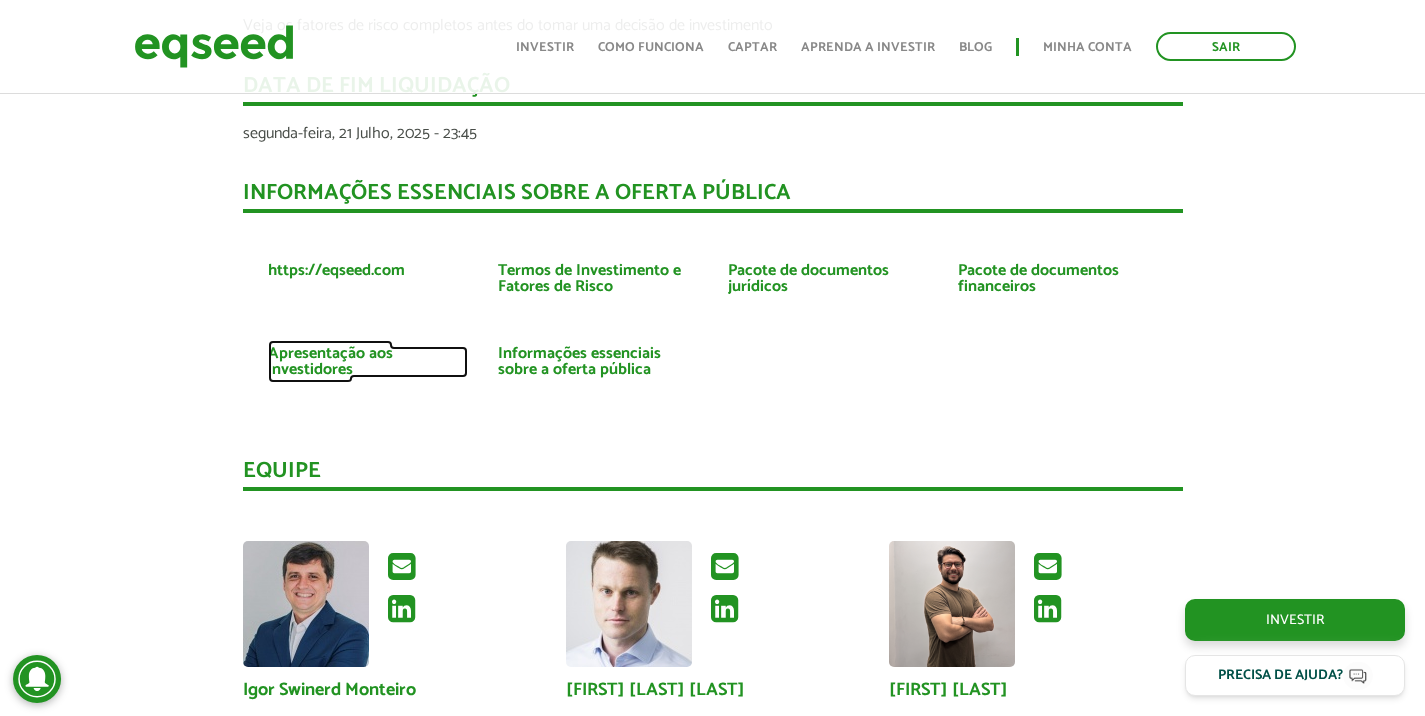 click on "Apresentação aos investidores" at bounding box center (368, 362) 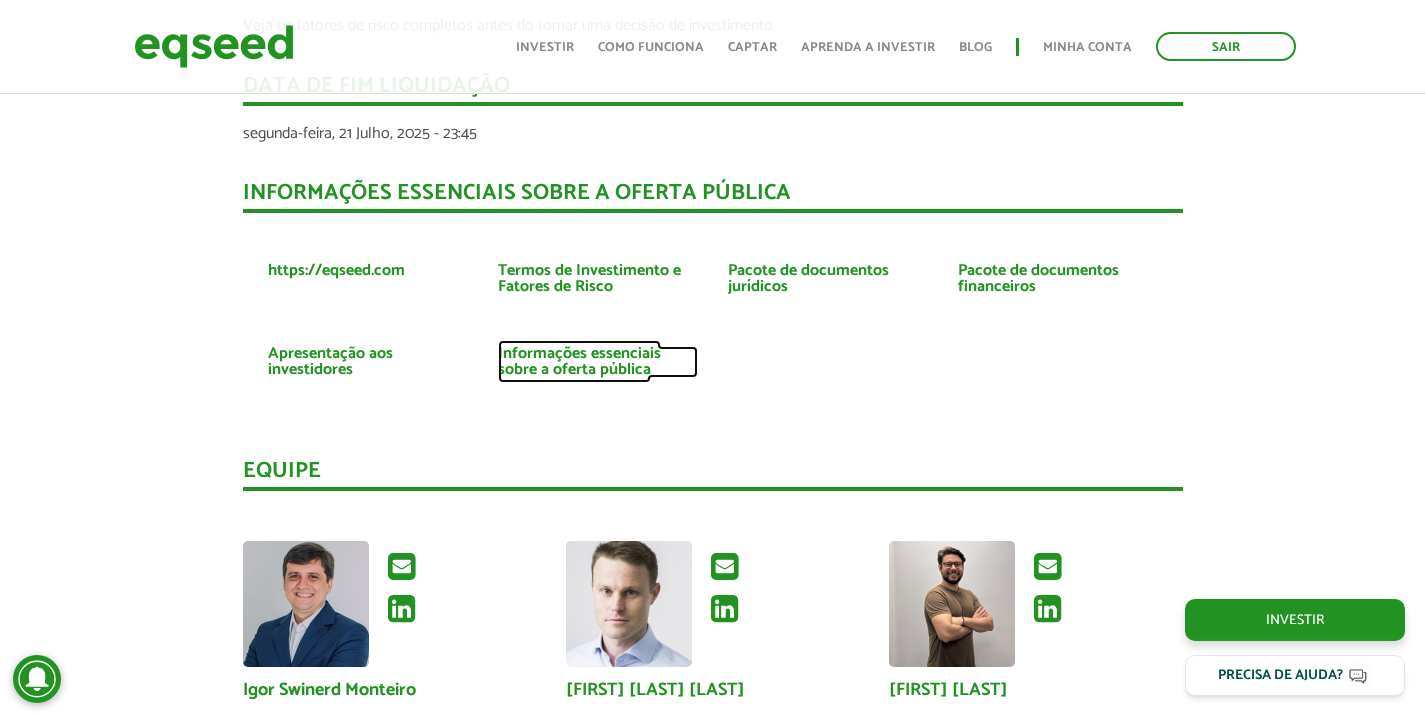 click on "Informações essenciais sobre a oferta pública" at bounding box center (598, 362) 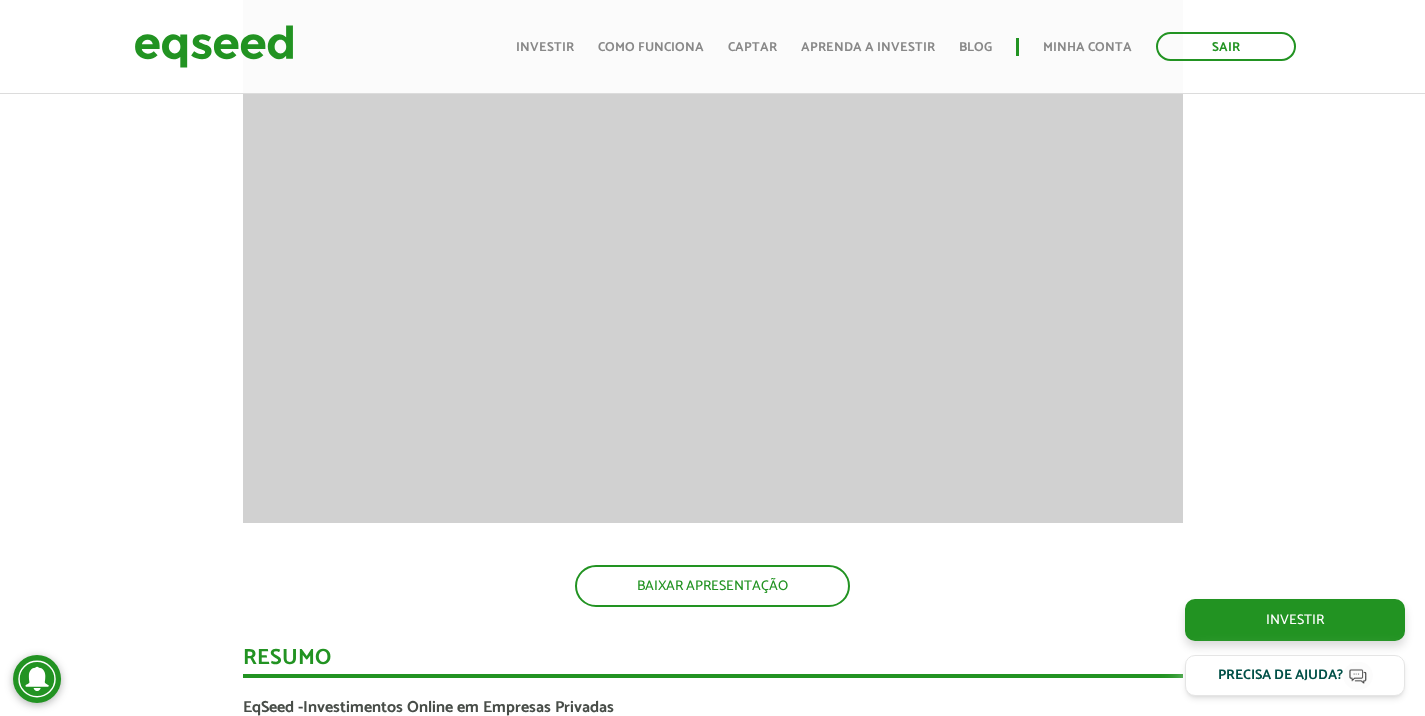 scroll, scrollTop: 1711, scrollLeft: 0, axis: vertical 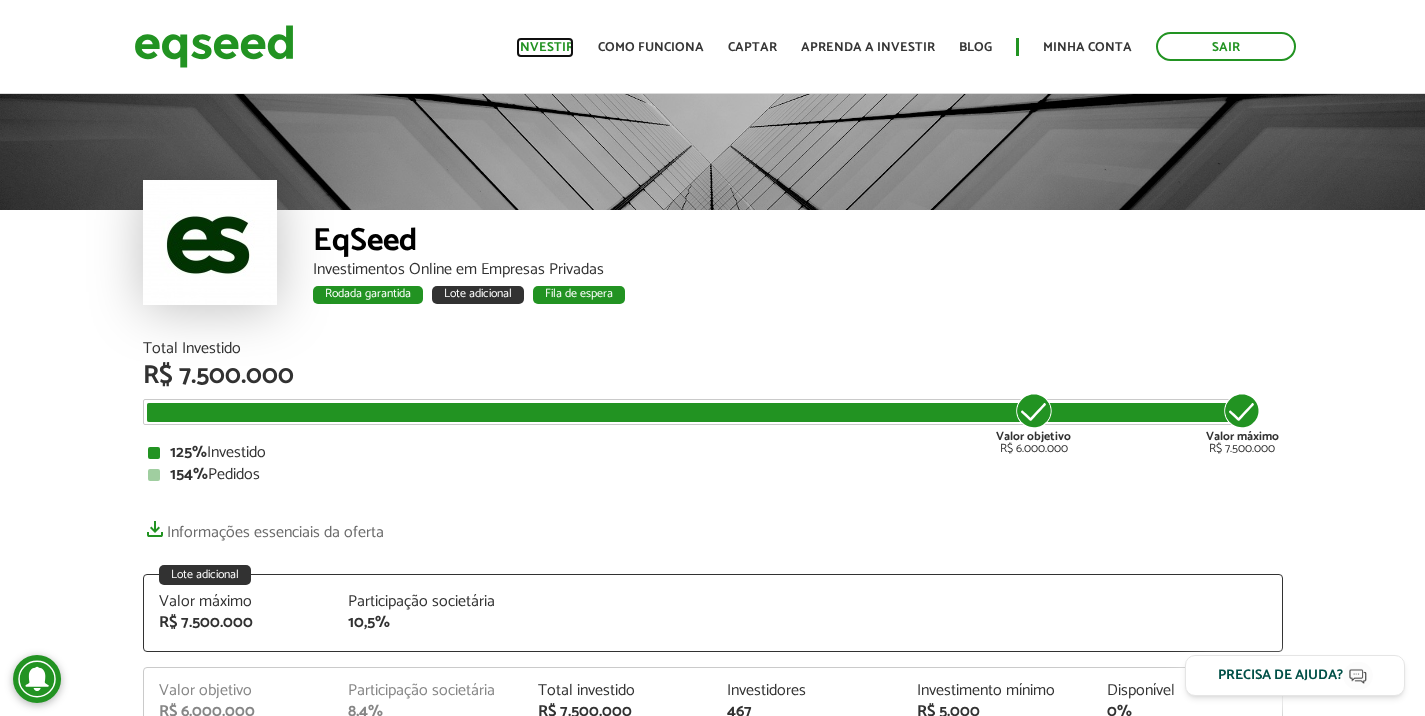 click on "Investir" at bounding box center (545, 47) 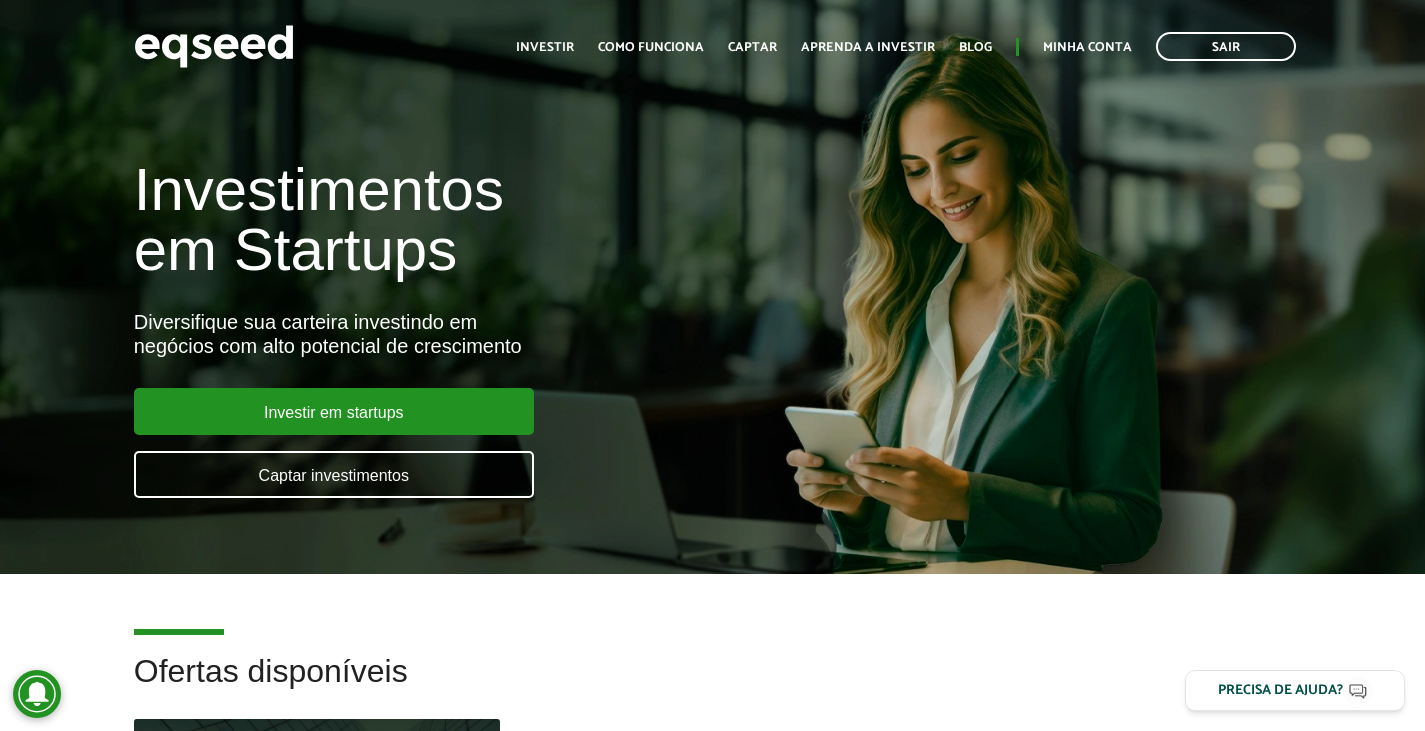 scroll, scrollTop: 0, scrollLeft: 0, axis: both 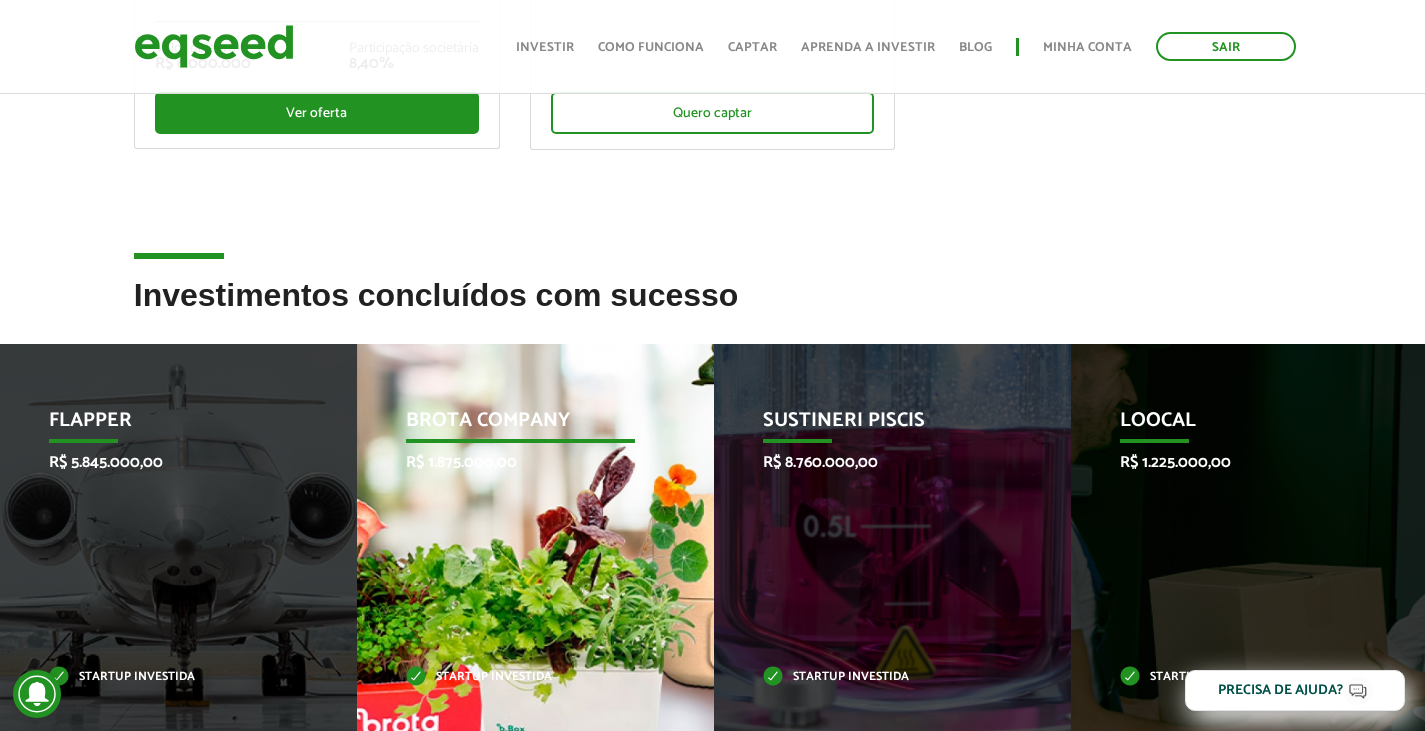 click on "Startup investida" at bounding box center (520, 677) 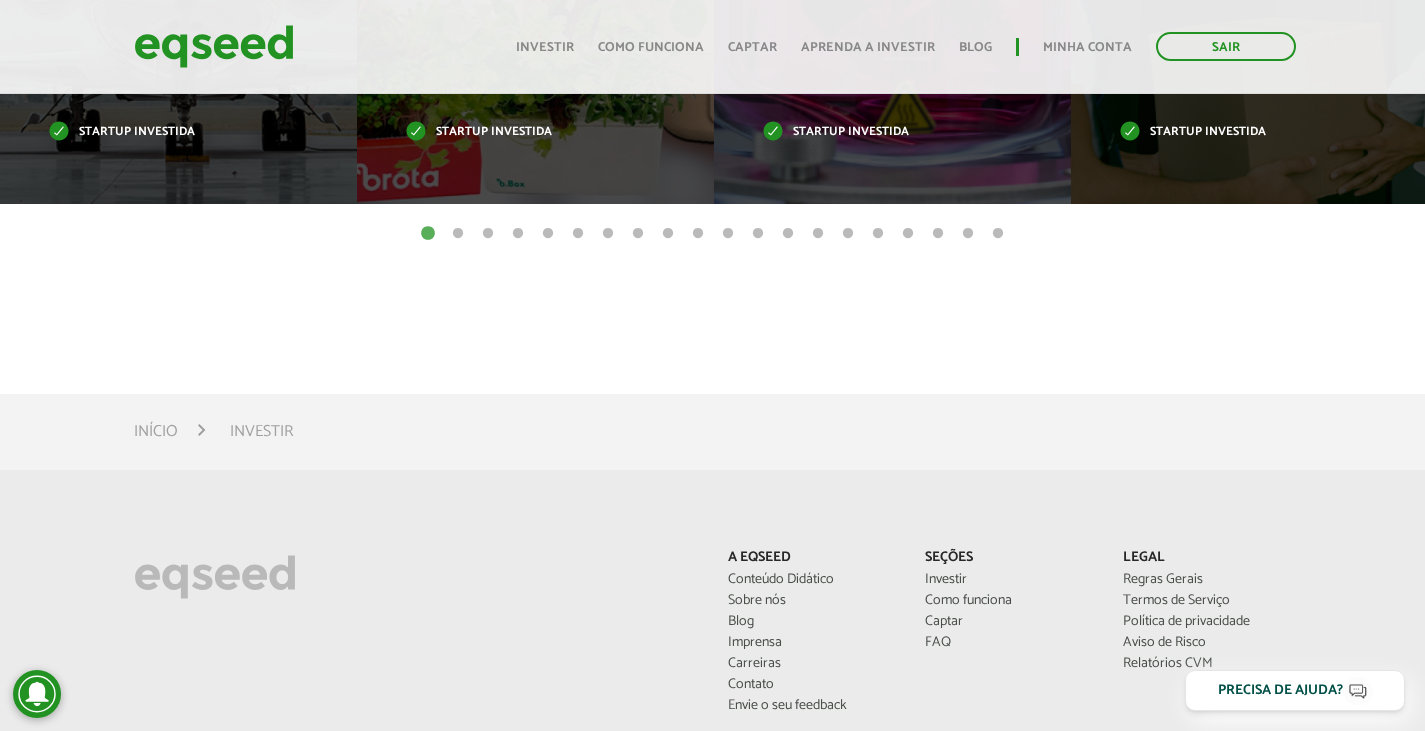scroll, scrollTop: 1182, scrollLeft: 0, axis: vertical 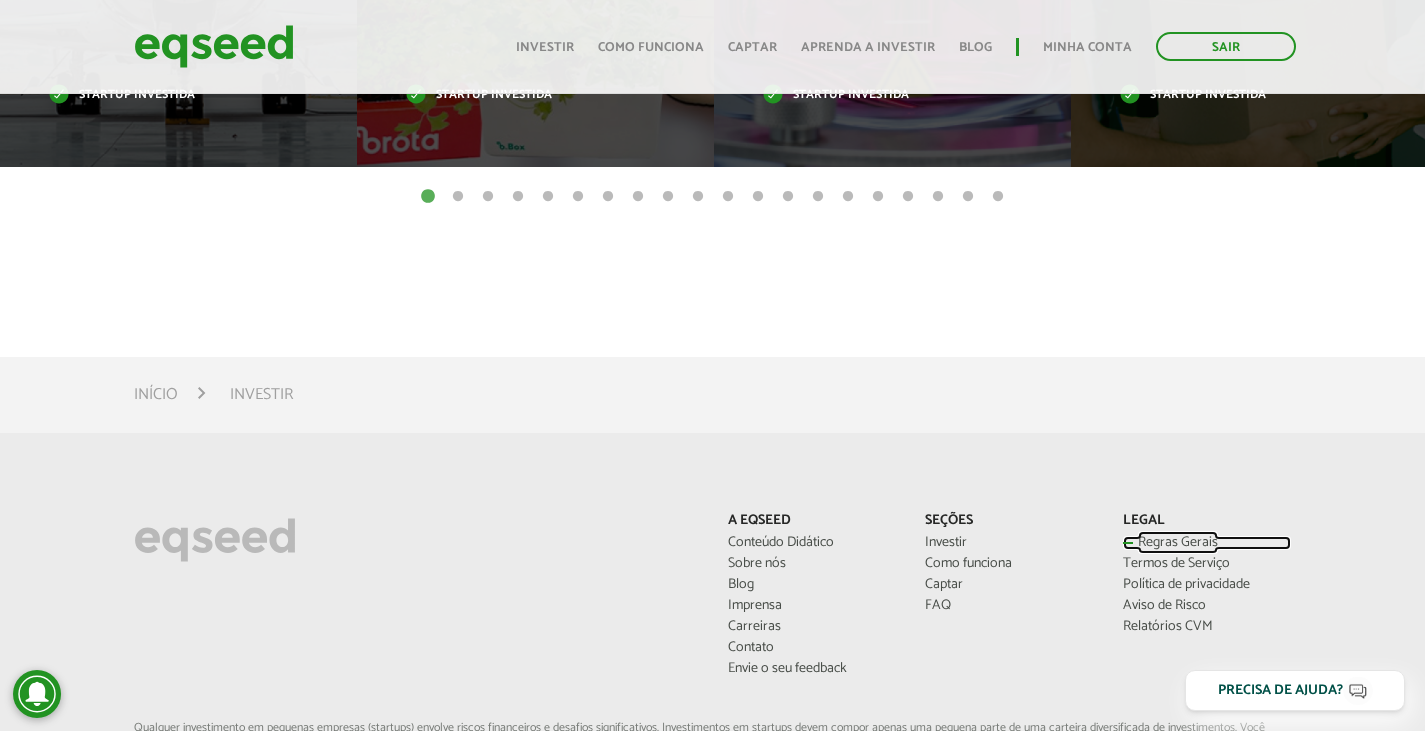 click on "Regras Gerais" at bounding box center [1207, 543] 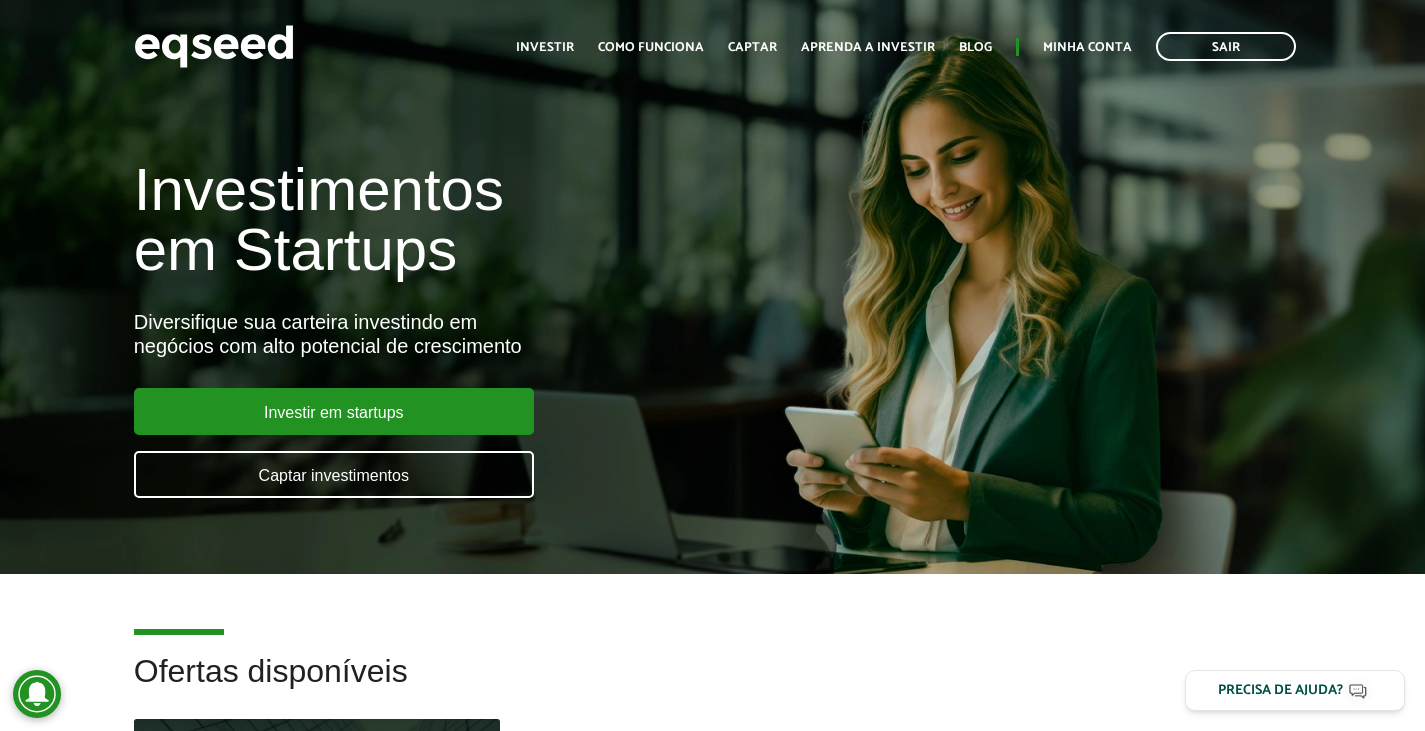 scroll, scrollTop: 0, scrollLeft: 0, axis: both 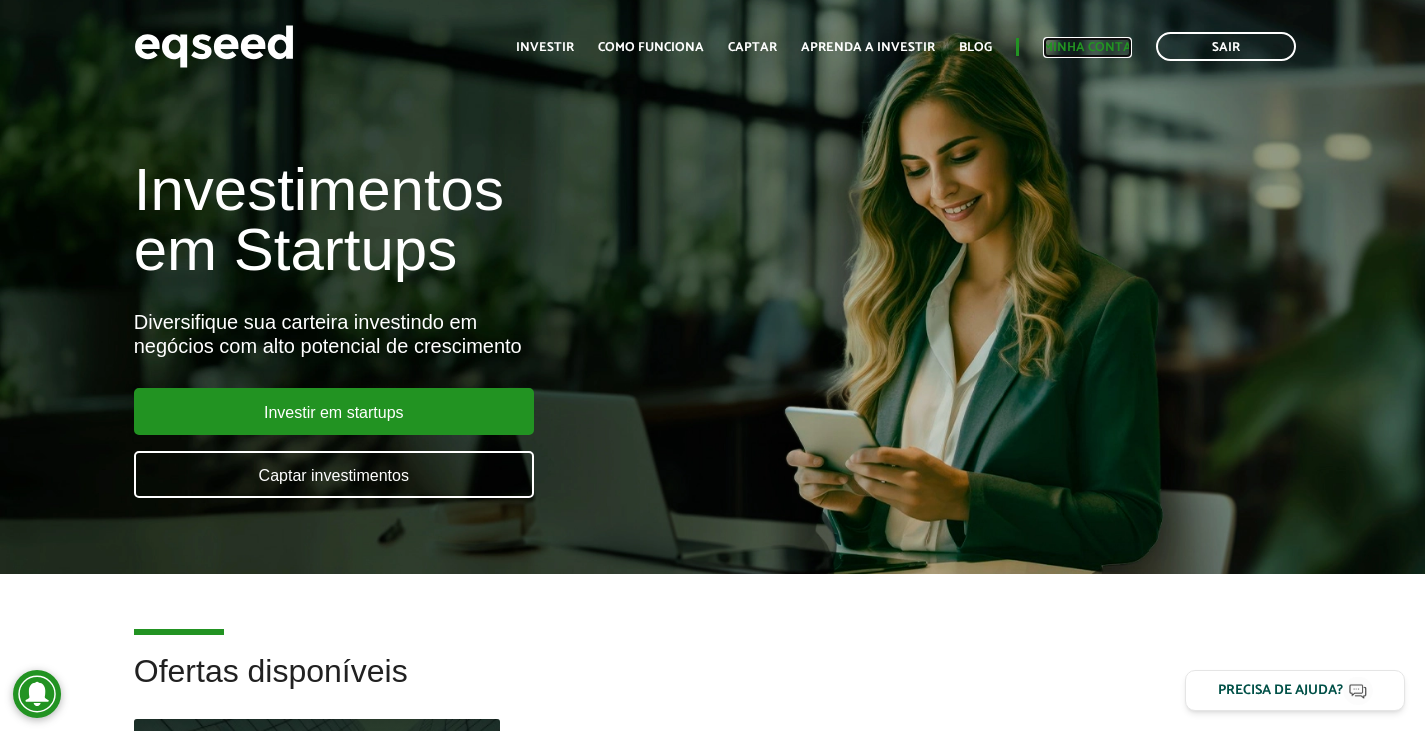 click on "Minha conta" at bounding box center (1087, 47) 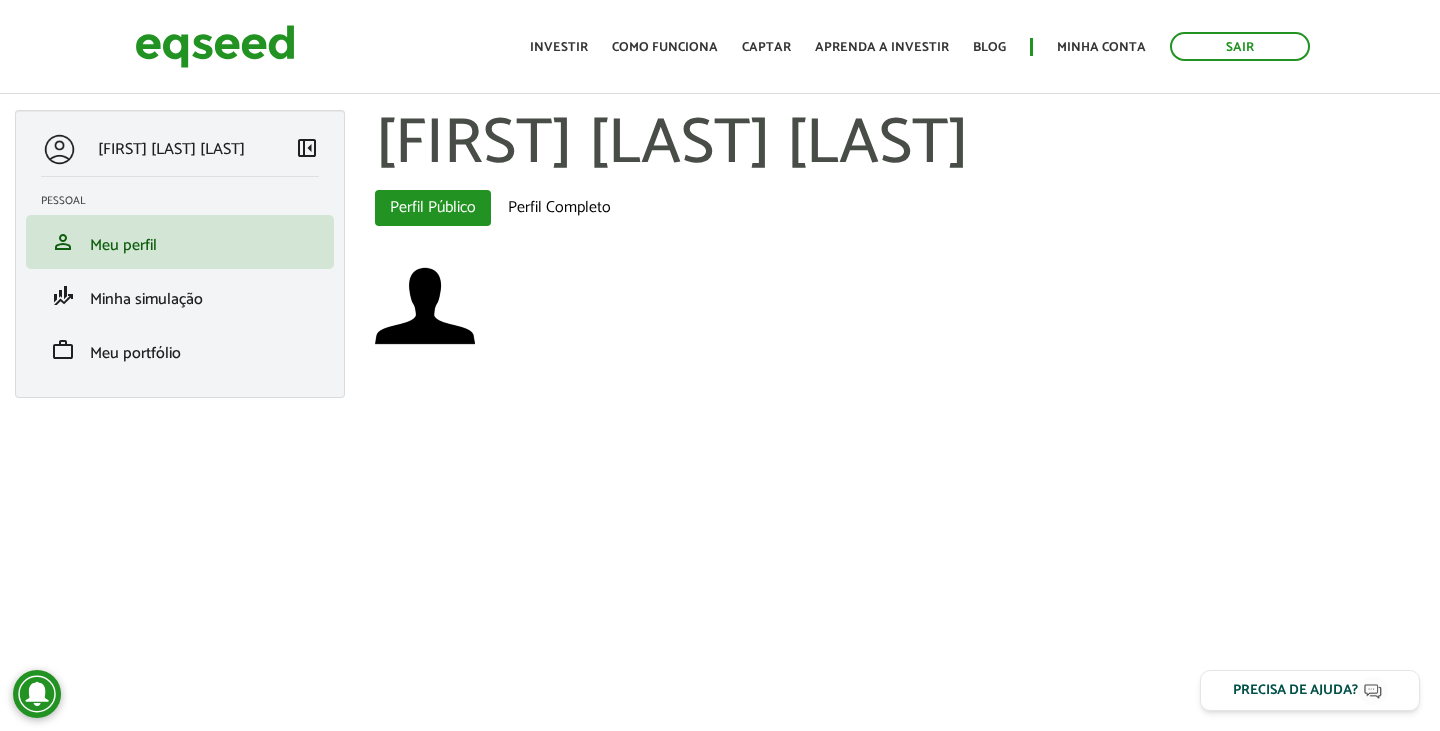 scroll, scrollTop: 0, scrollLeft: 0, axis: both 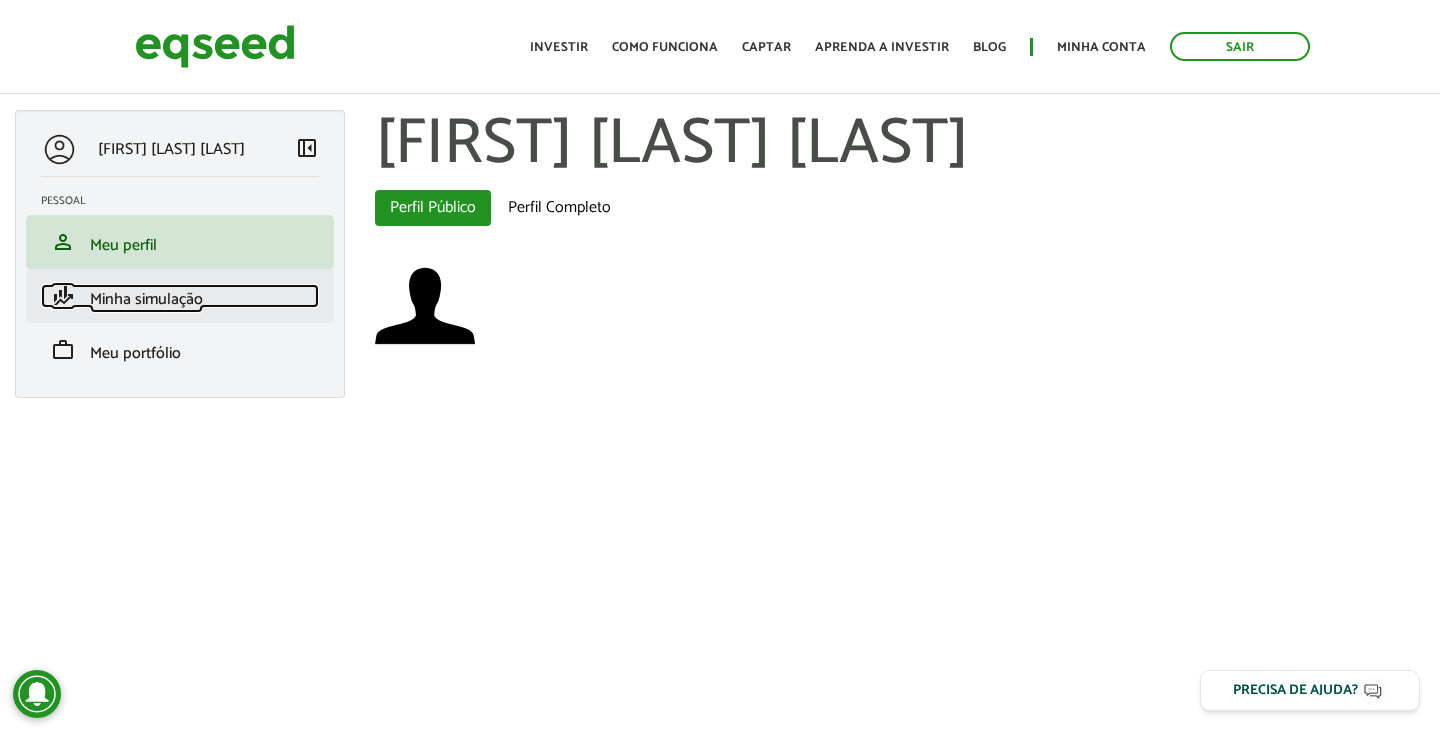 click on "Minha simulação" at bounding box center (146, 299) 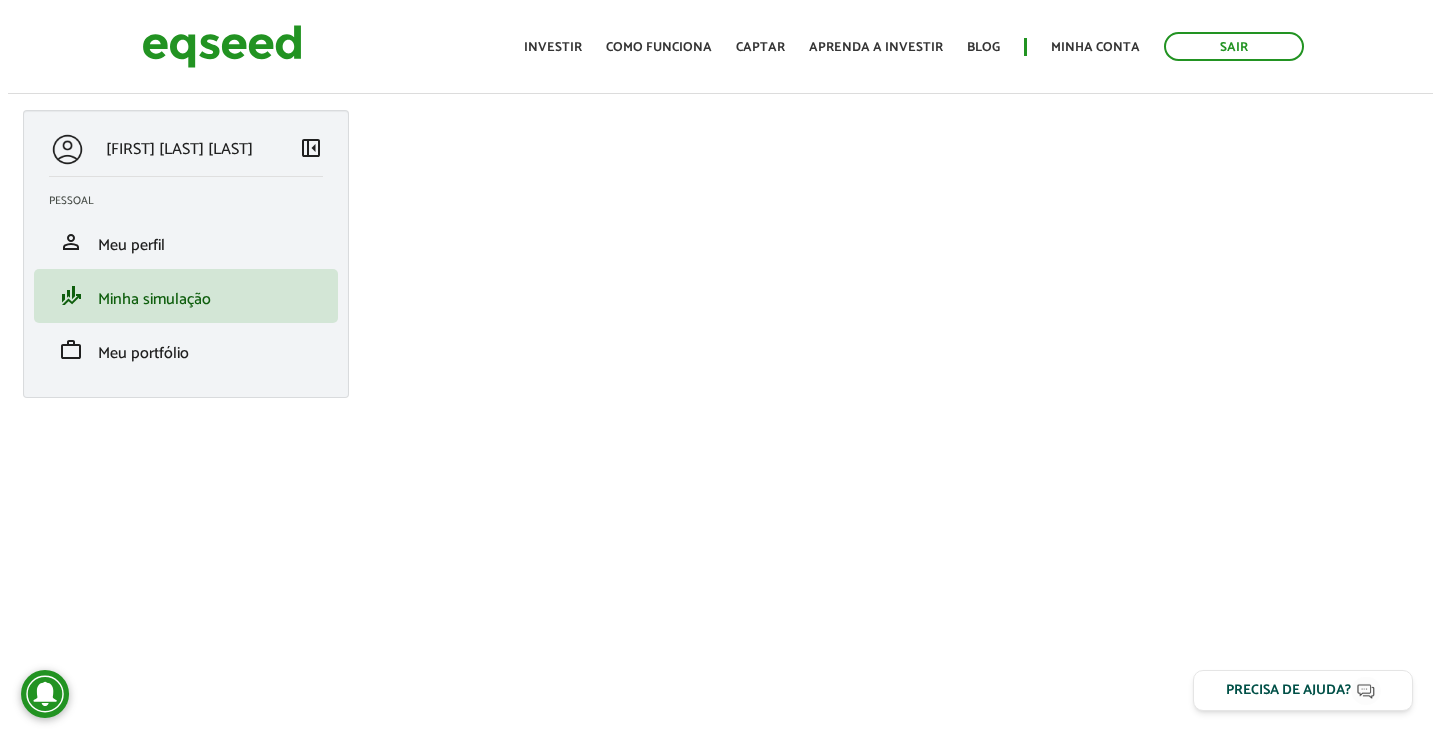 scroll, scrollTop: 0, scrollLeft: 0, axis: both 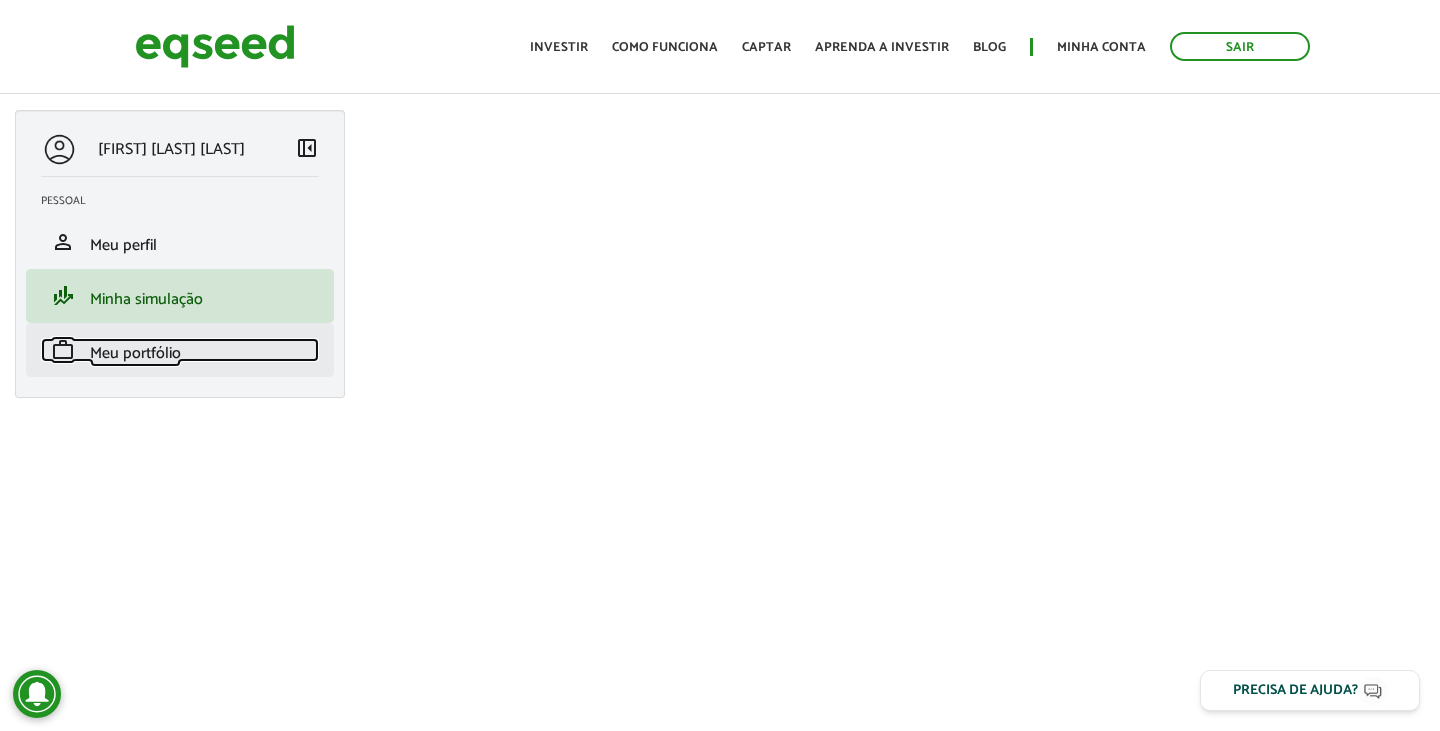 click on "Meu portfólio" at bounding box center [135, 353] 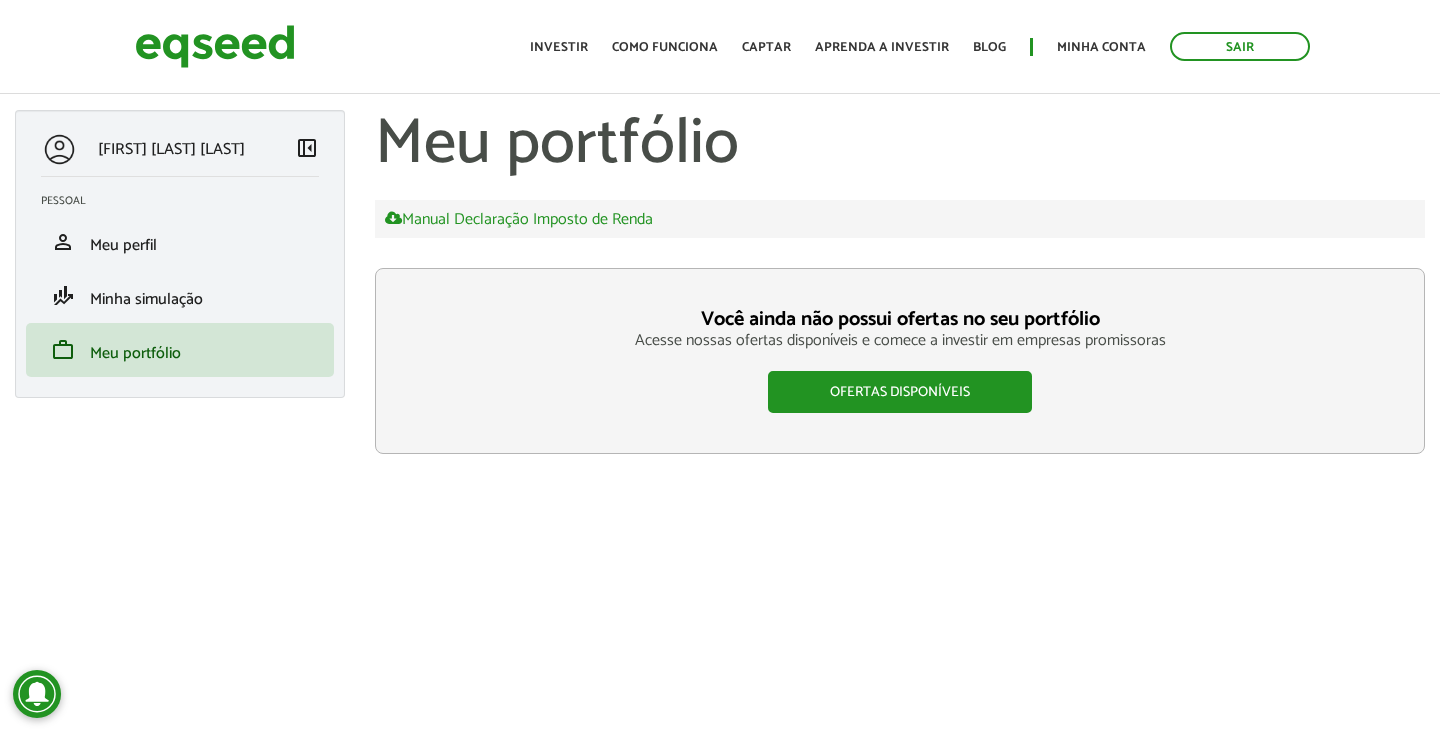 scroll, scrollTop: 0, scrollLeft: 0, axis: both 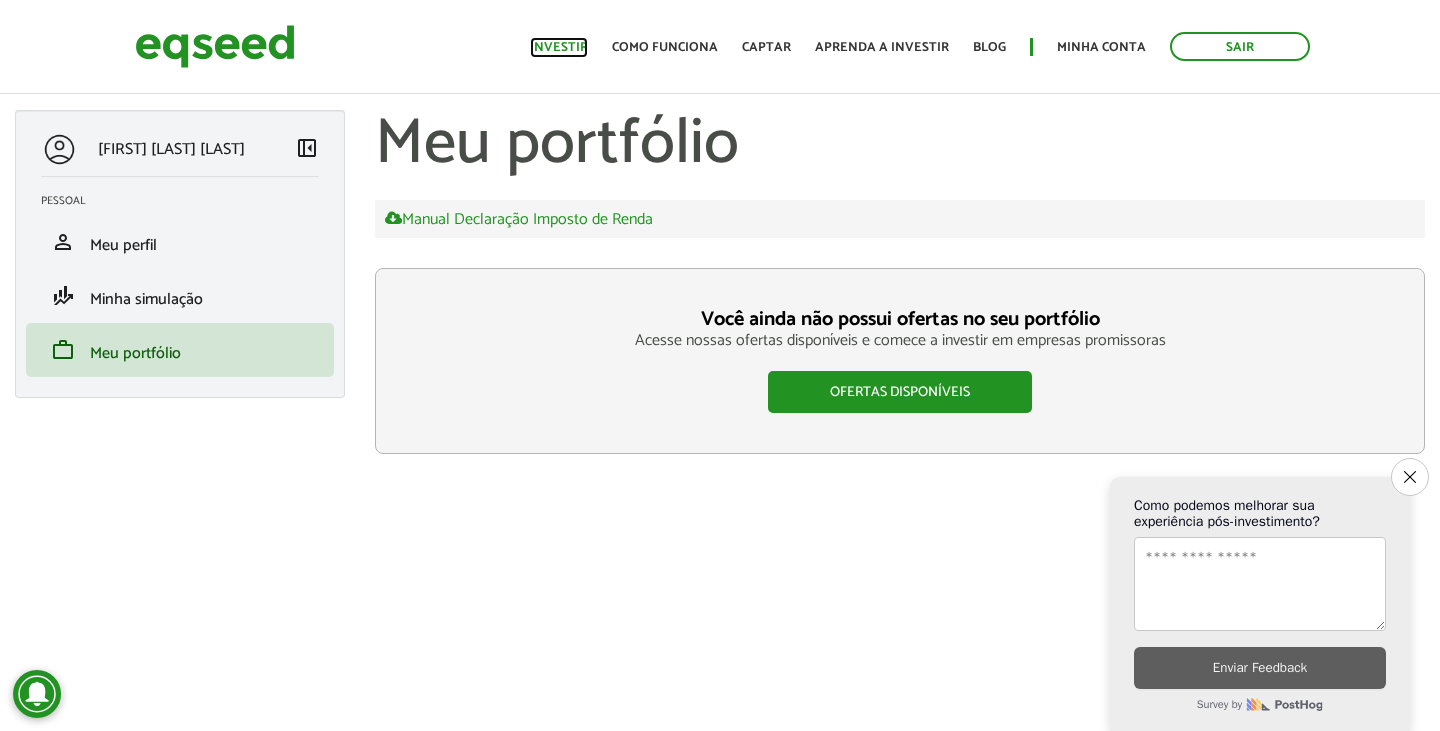 click on "Investir" at bounding box center (559, 47) 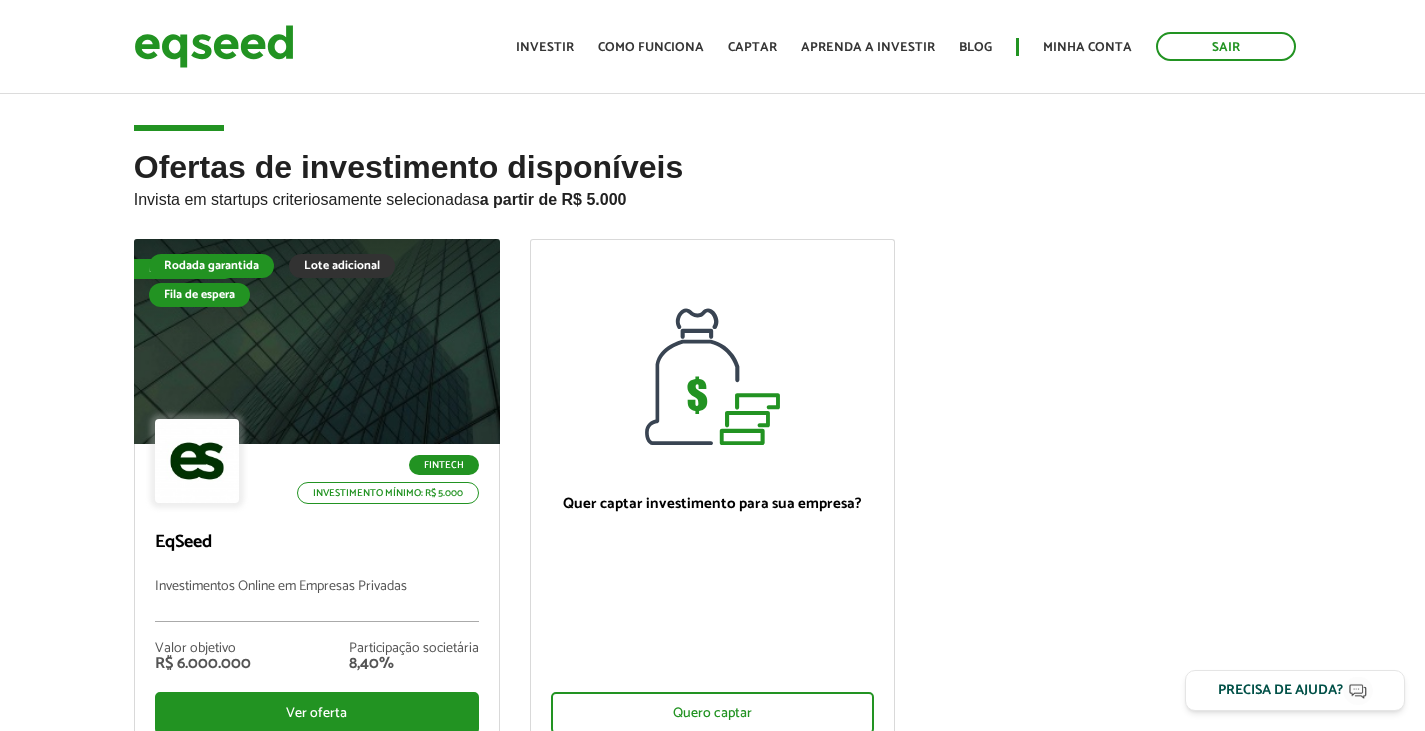 scroll, scrollTop: 445, scrollLeft: 0, axis: vertical 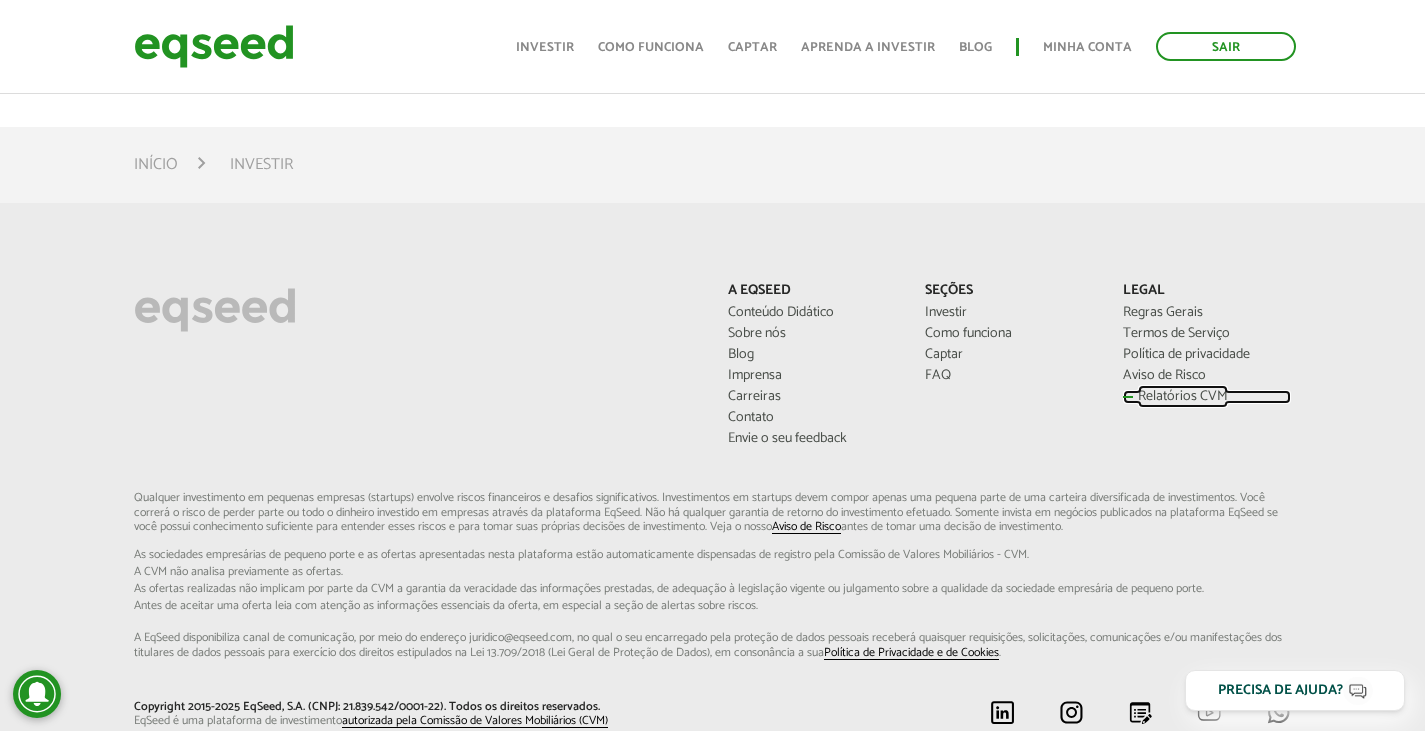 click on "Relatórios CVM" at bounding box center (1207, 397) 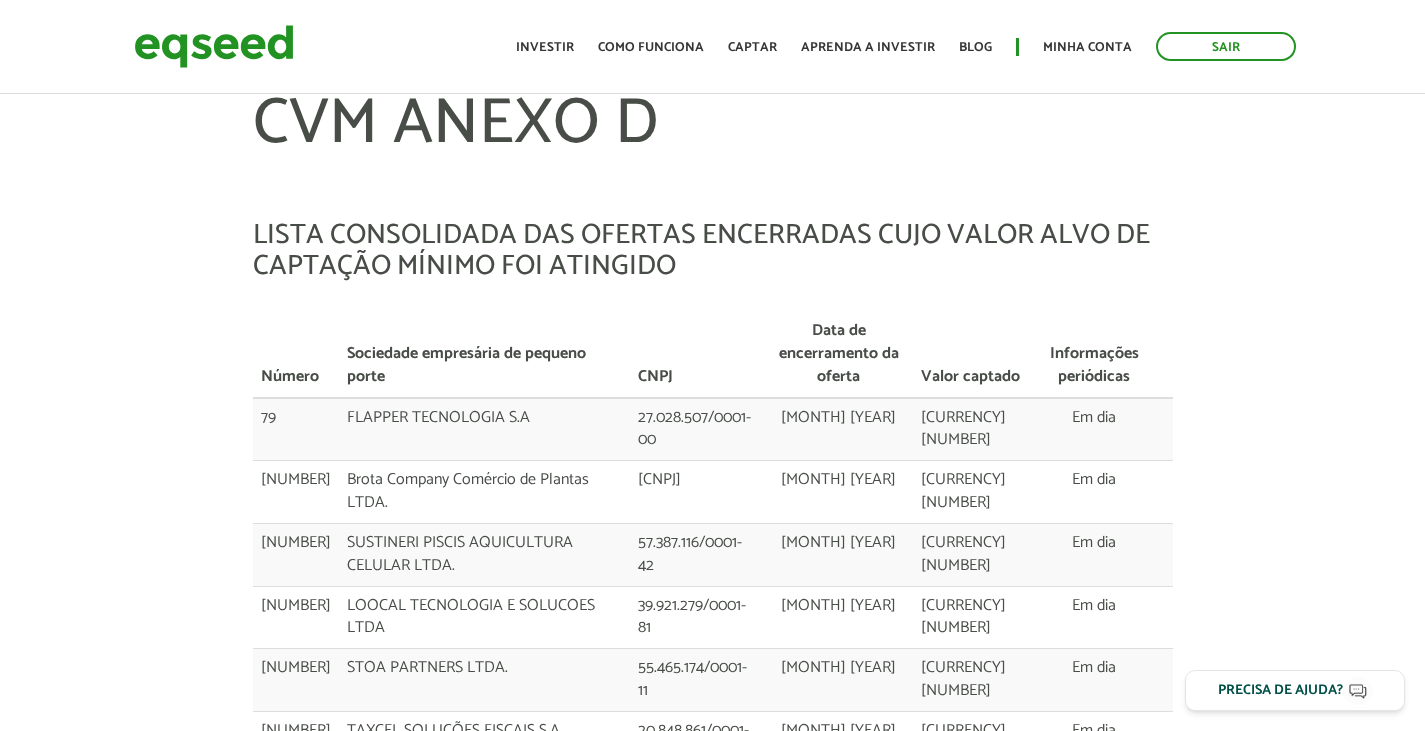 scroll, scrollTop: 0, scrollLeft: 0, axis: both 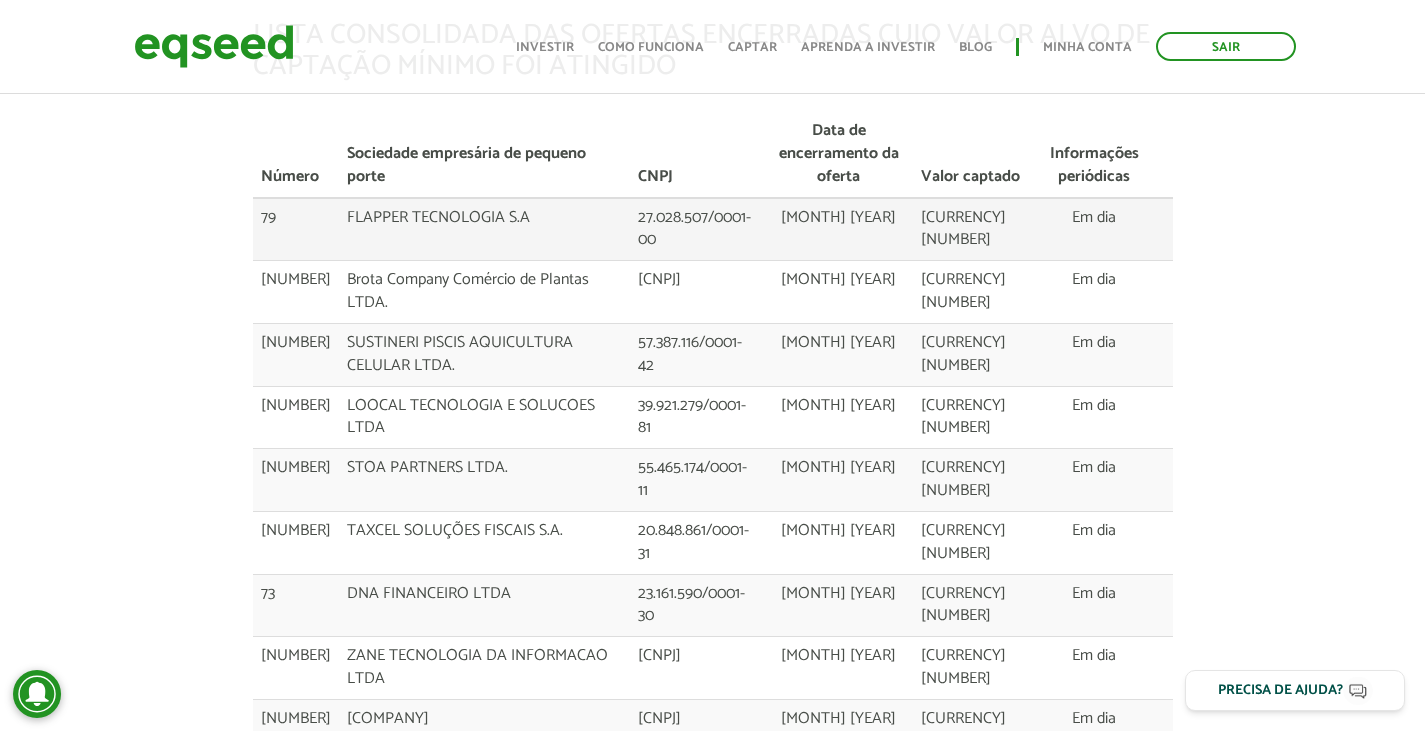 click on "FLAPPER TECNOLOGIA S.A" at bounding box center [485, 229] 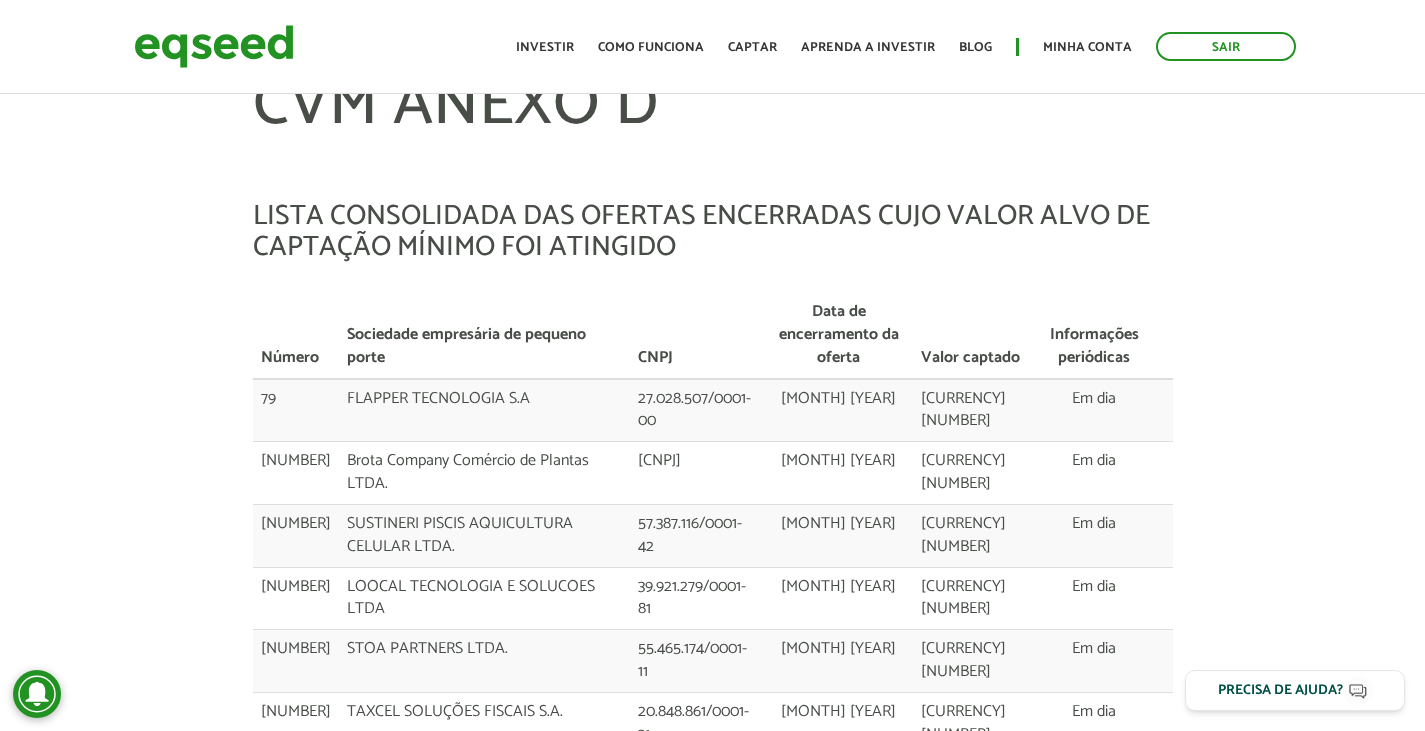 scroll, scrollTop: 0, scrollLeft: 0, axis: both 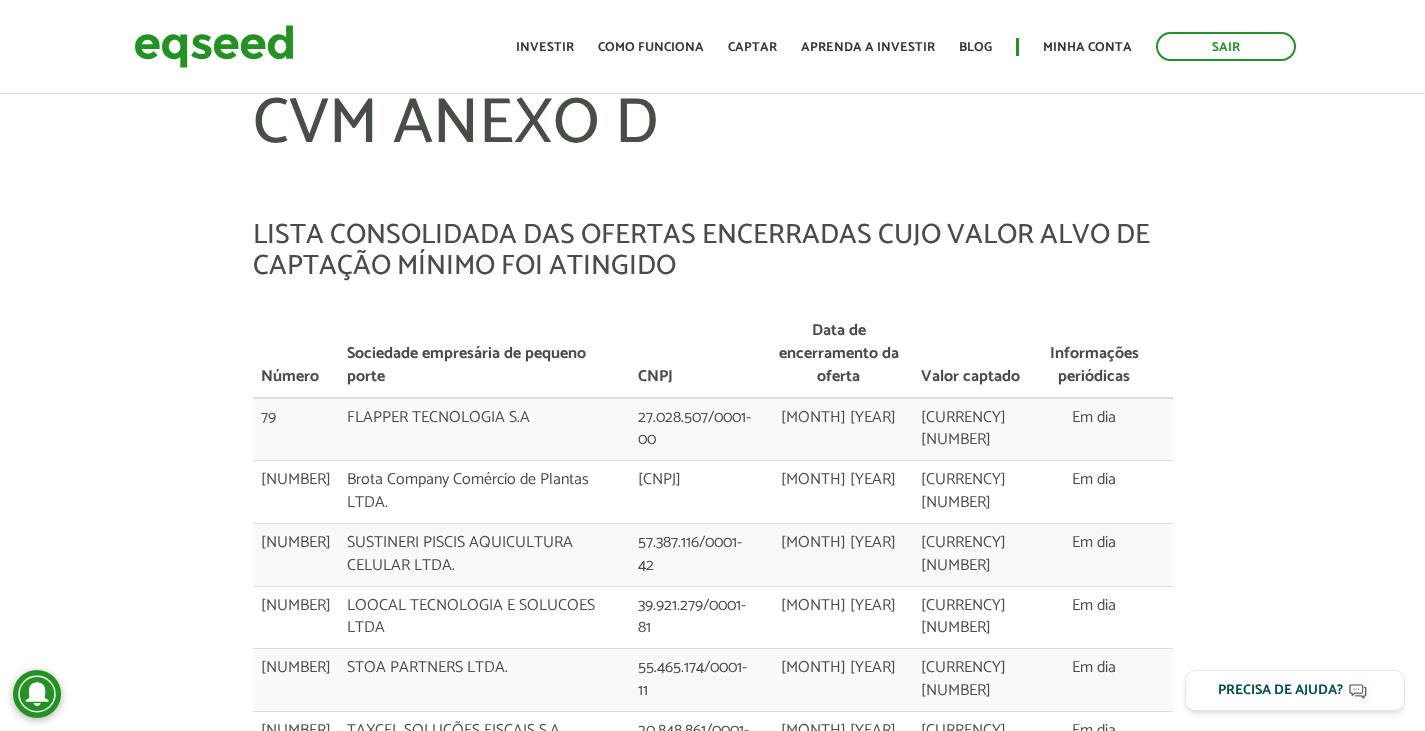 drag, startPoint x: 1432, startPoint y: 286, endPoint x: 1439, endPoint y: 25, distance: 261.09384 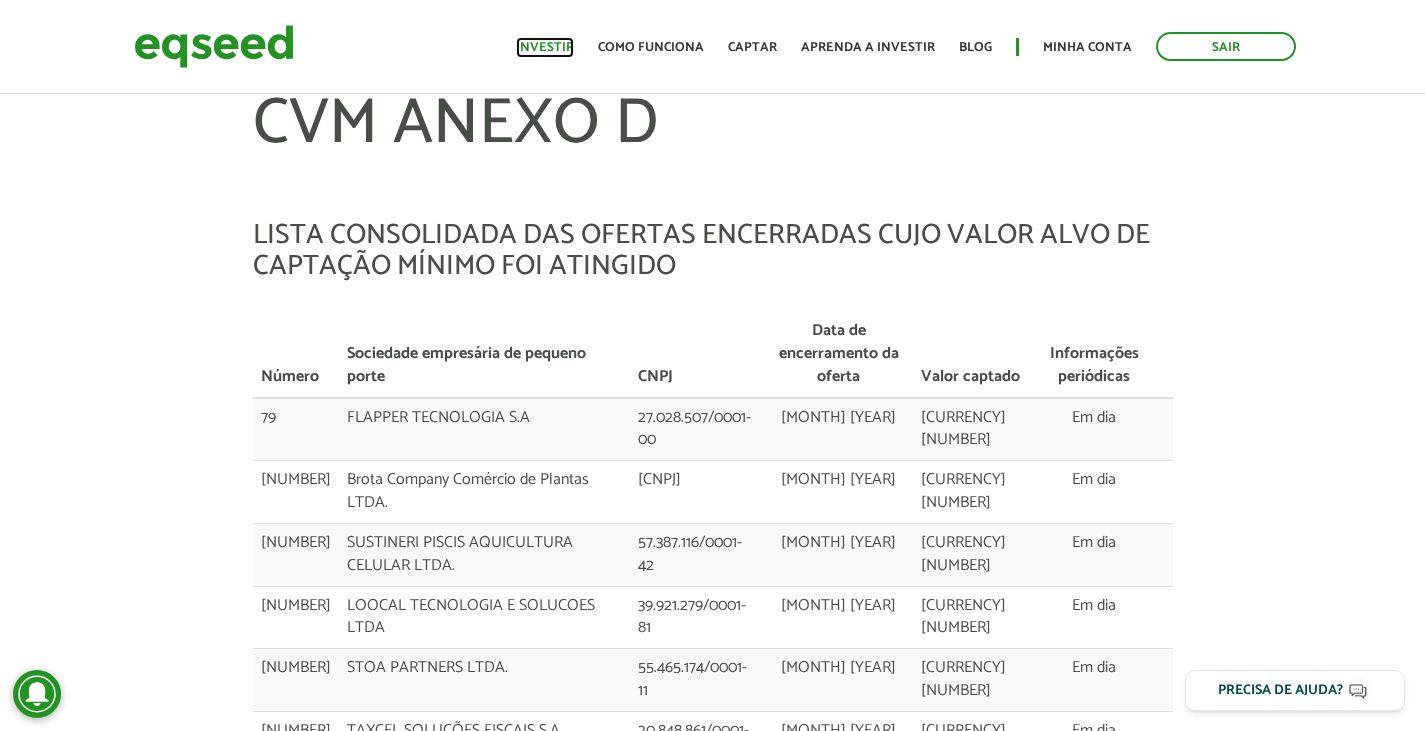 click on "Investir" at bounding box center [545, 47] 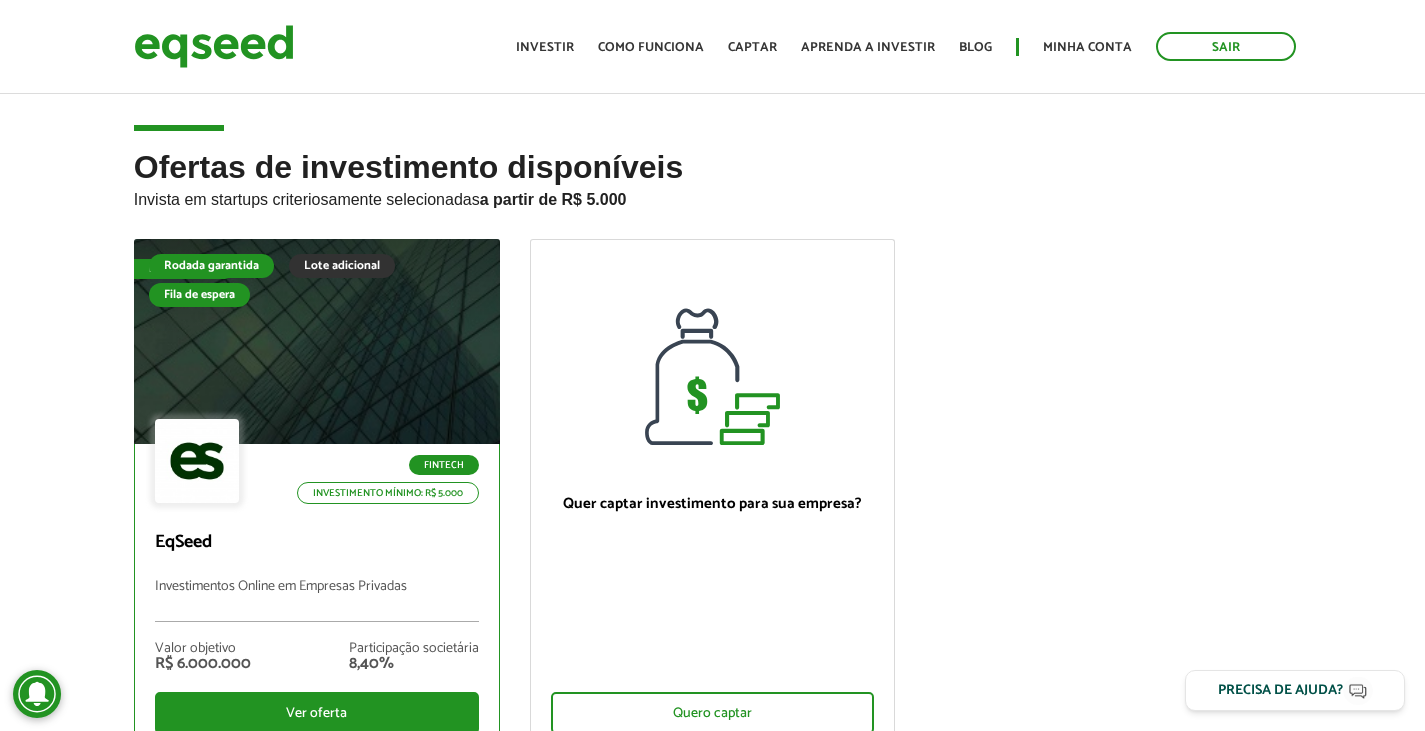 scroll, scrollTop: 0, scrollLeft: 0, axis: both 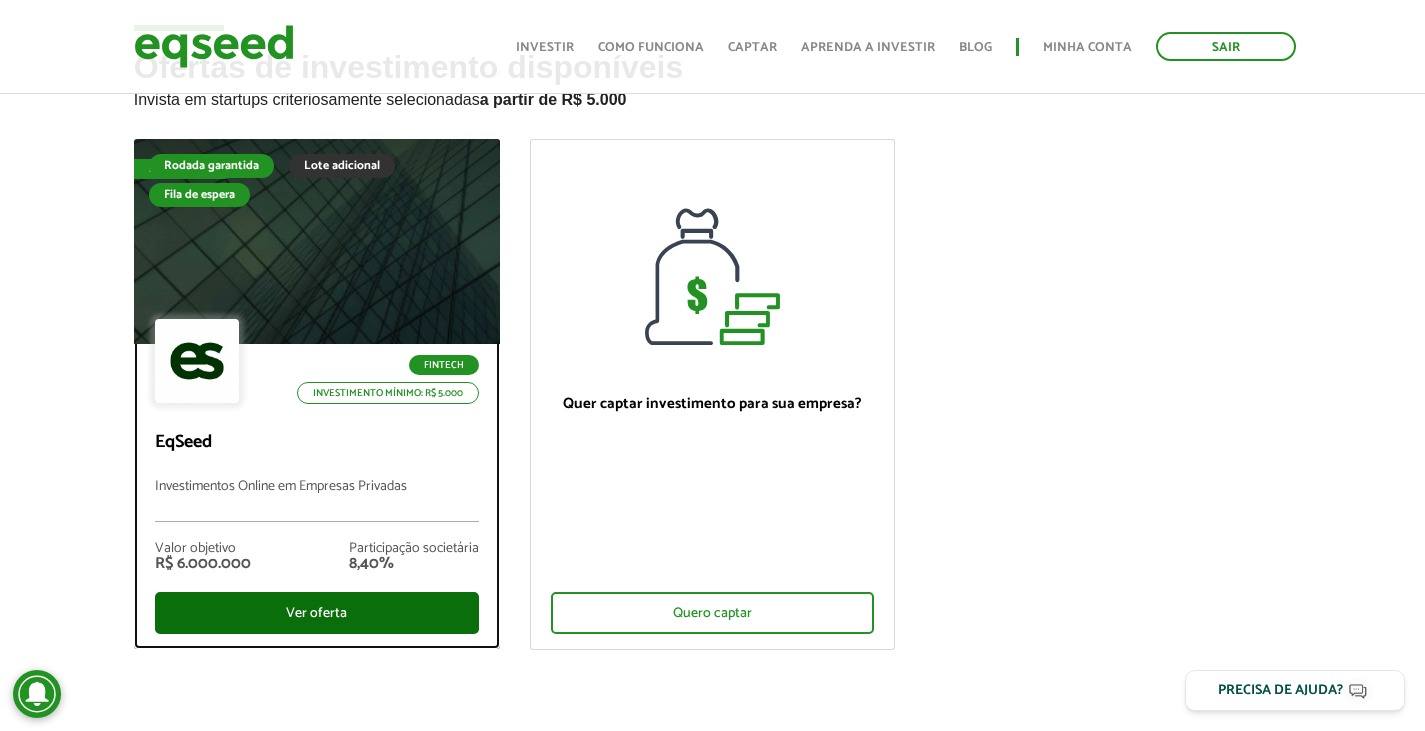 click on "Ver oferta" at bounding box center [317, 613] 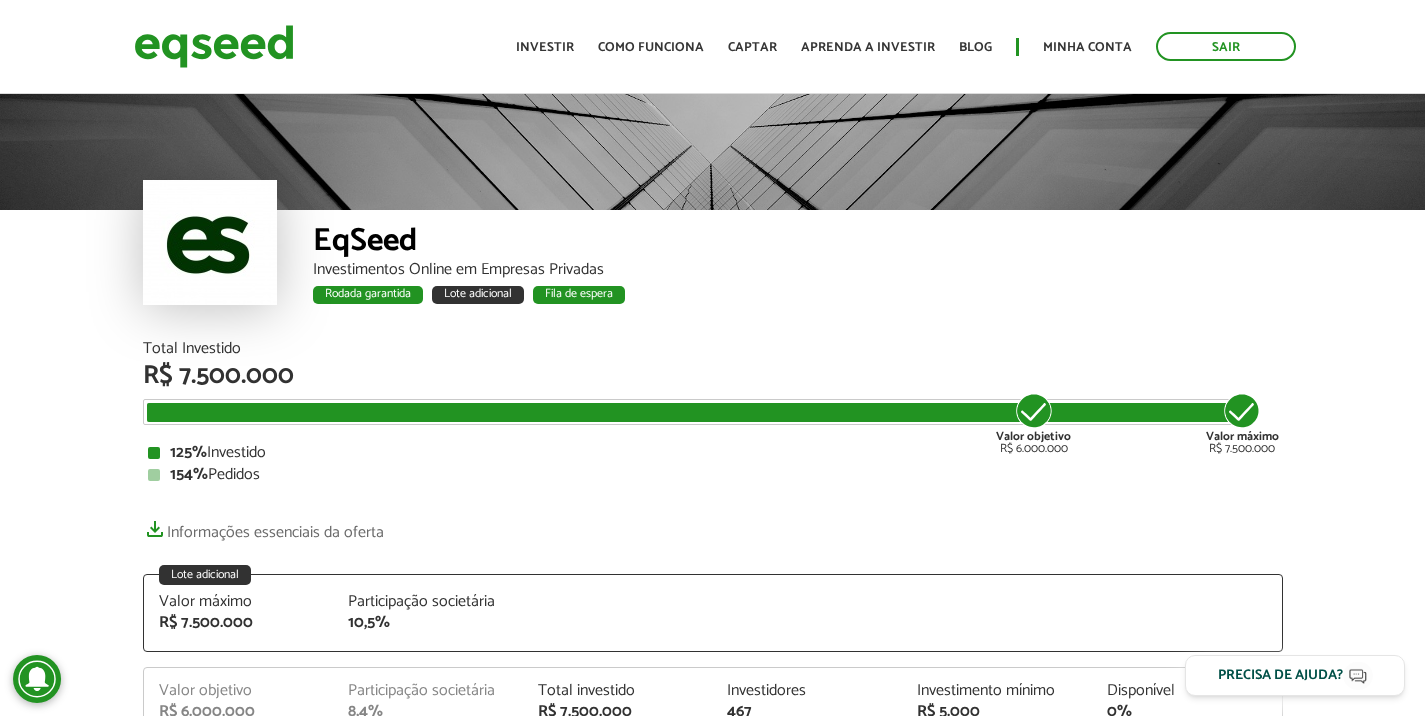 scroll, scrollTop: 0, scrollLeft: 0, axis: both 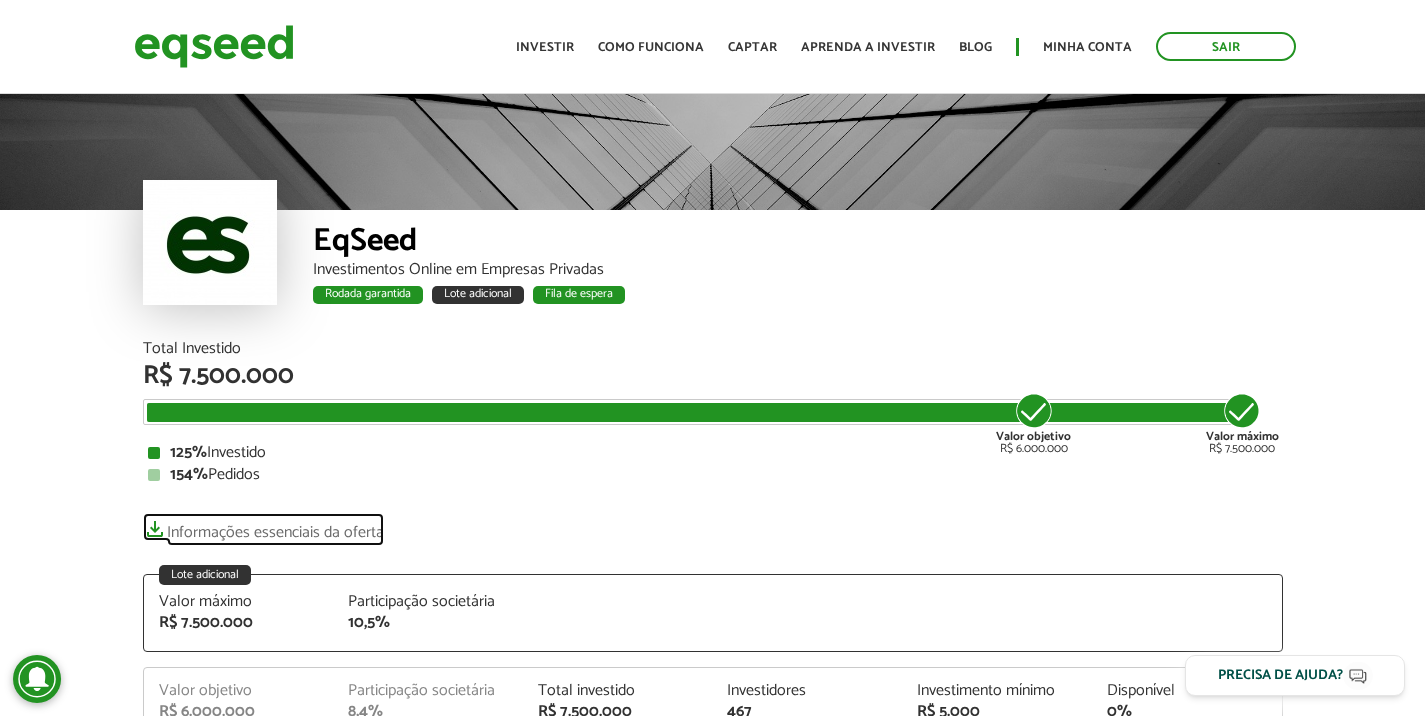 click on "Informações essenciais da oferta" at bounding box center [263, 527] 